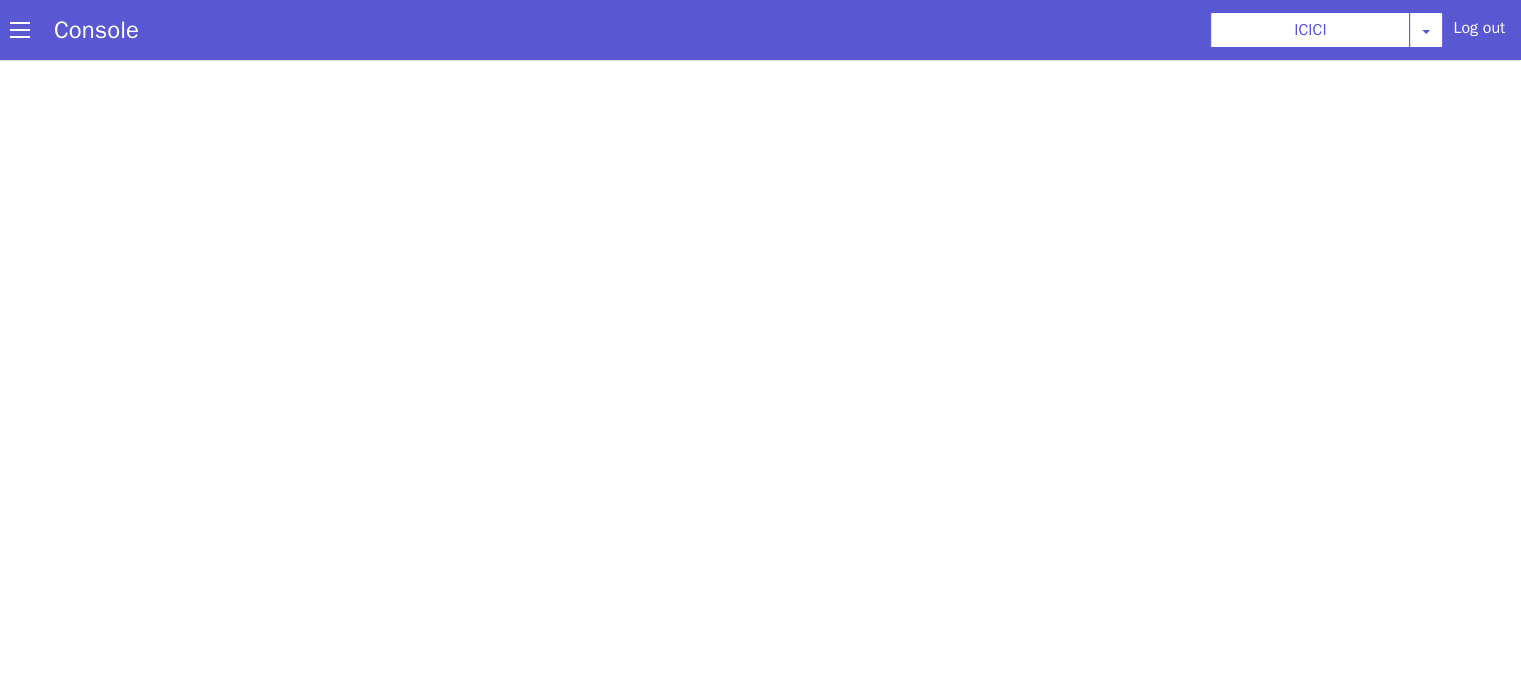 scroll, scrollTop: 0, scrollLeft: 0, axis: both 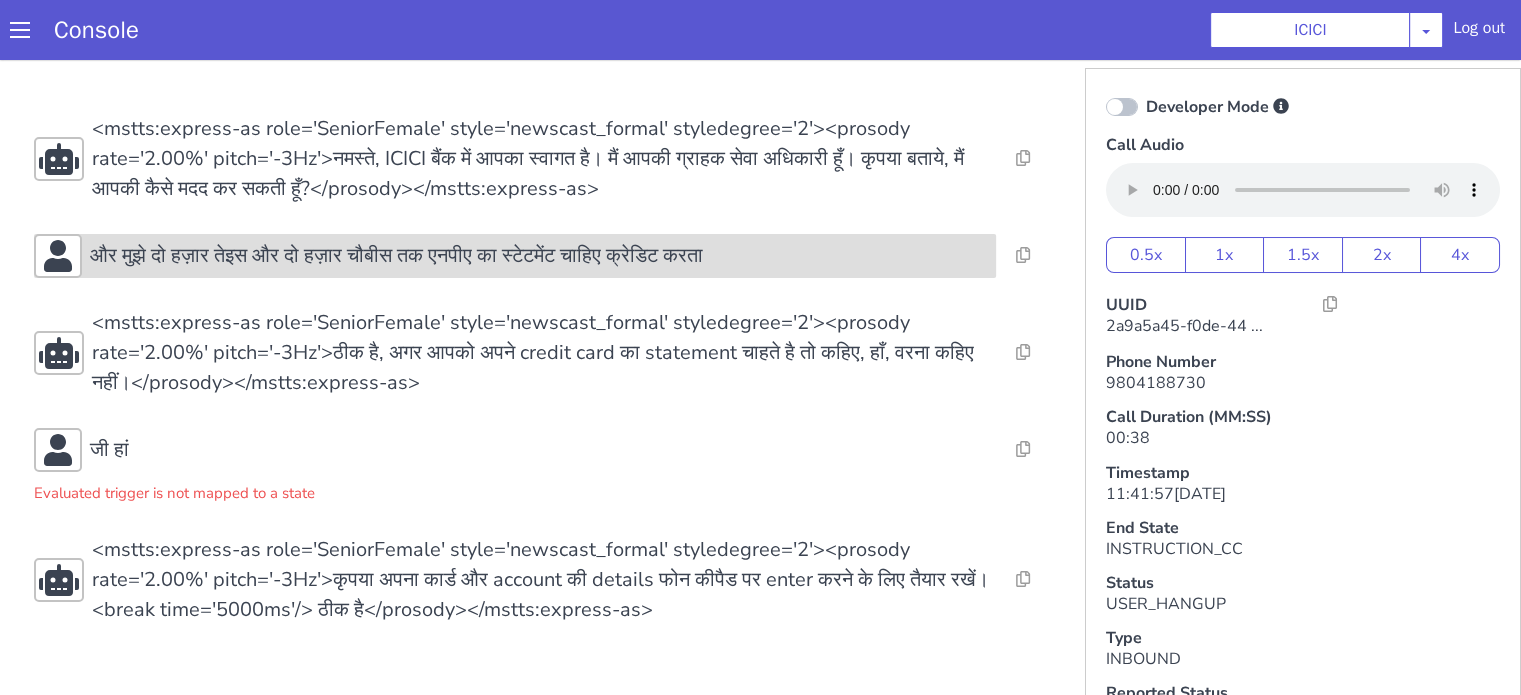 click on "और मुझे दो हज़ार तेइस और दो हज़ार चौबीस तक एनपीए का स्टेटमेंट चाहिए क्रेडिट करता" at bounding box center [396, 256] 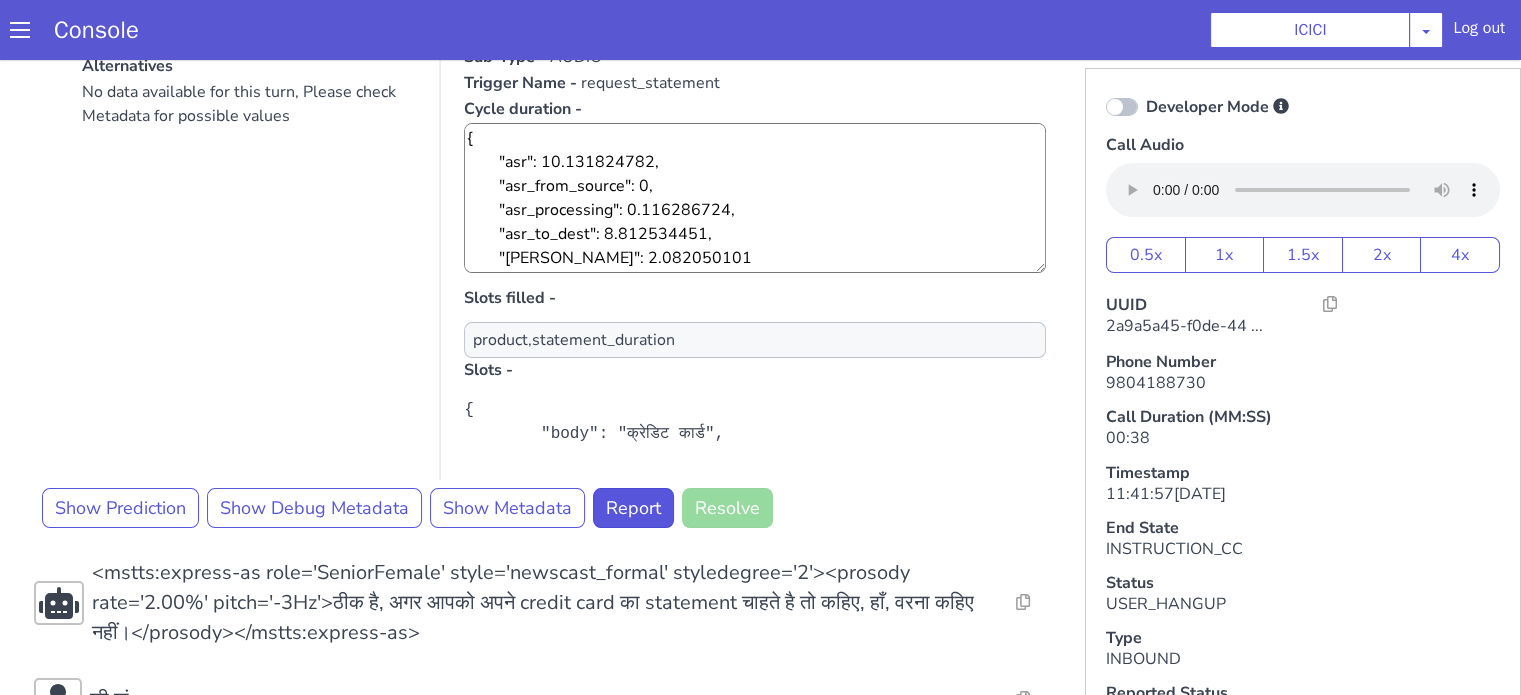 scroll, scrollTop: 400, scrollLeft: 0, axis: vertical 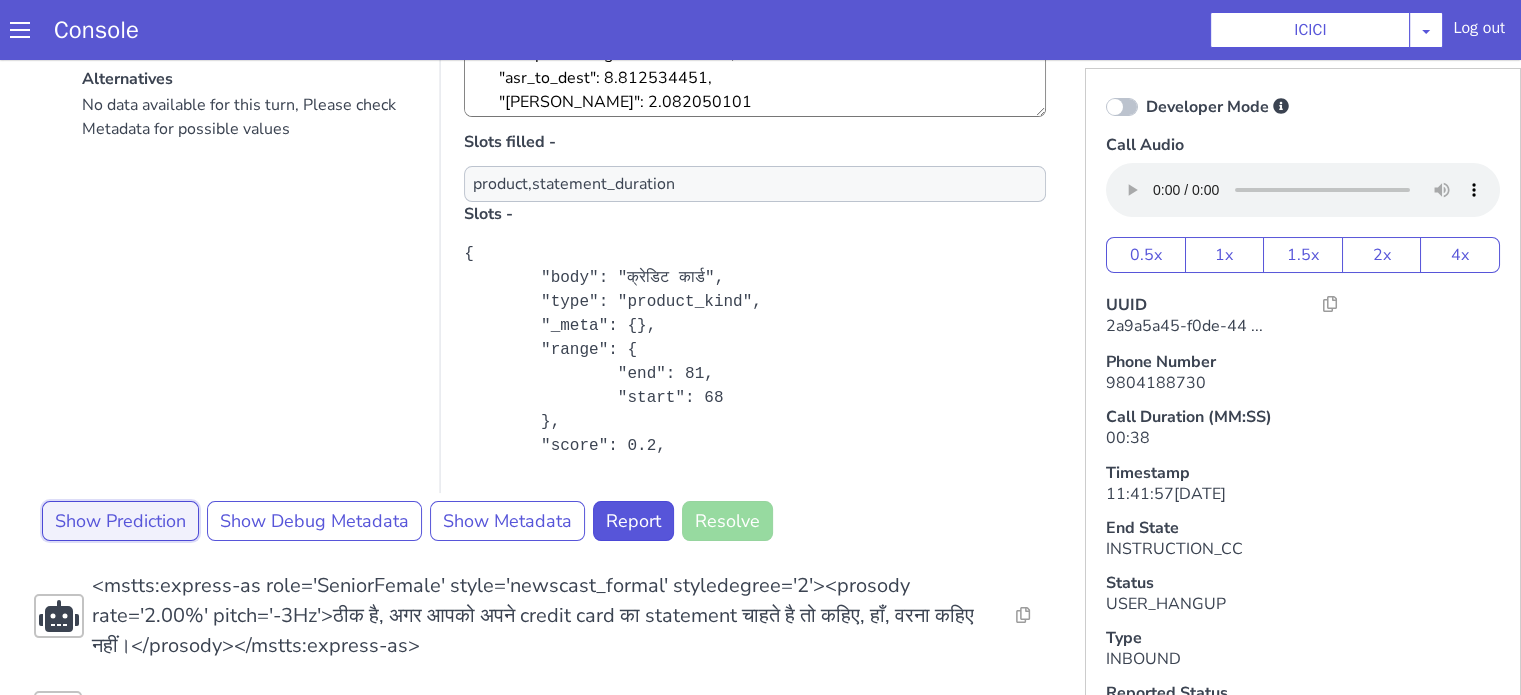 click on "Show Prediction" at bounding box center (120, 521) 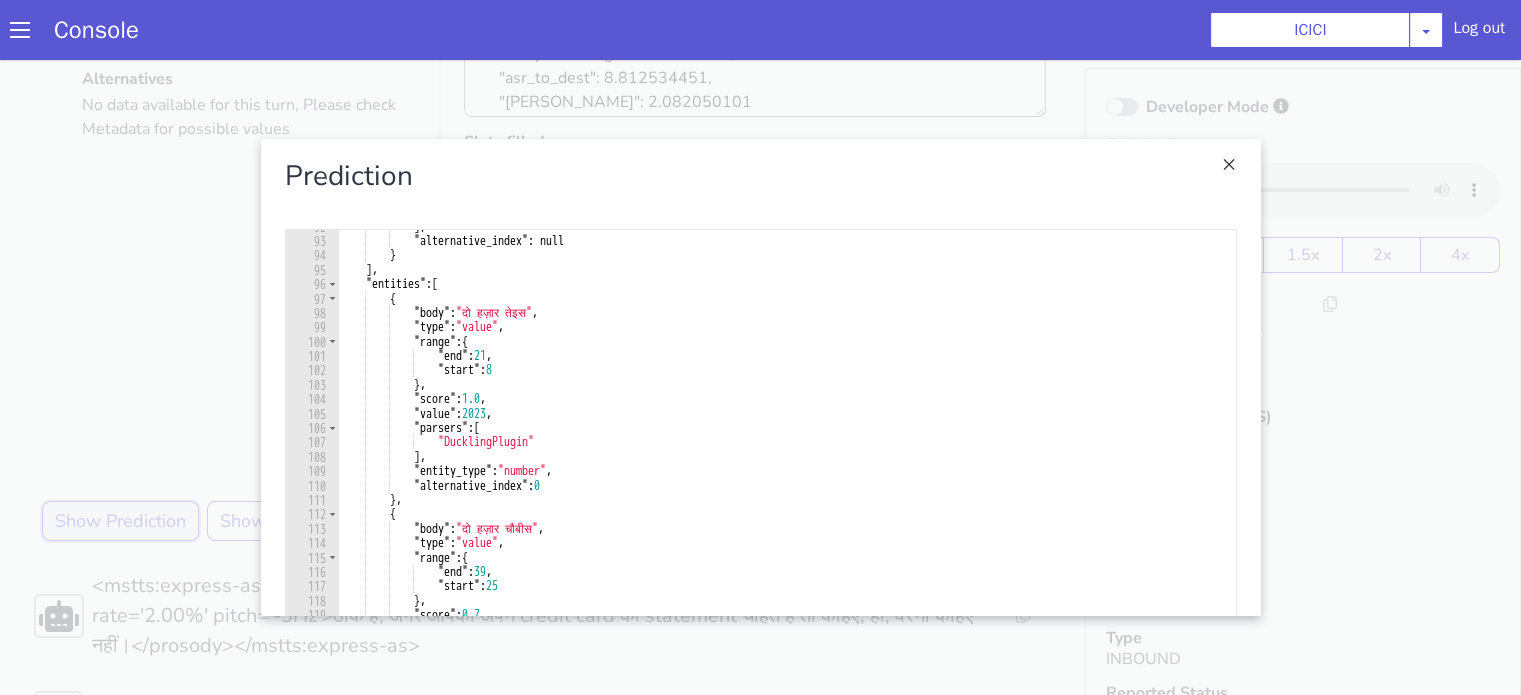 scroll, scrollTop: 1320, scrollLeft: 0, axis: vertical 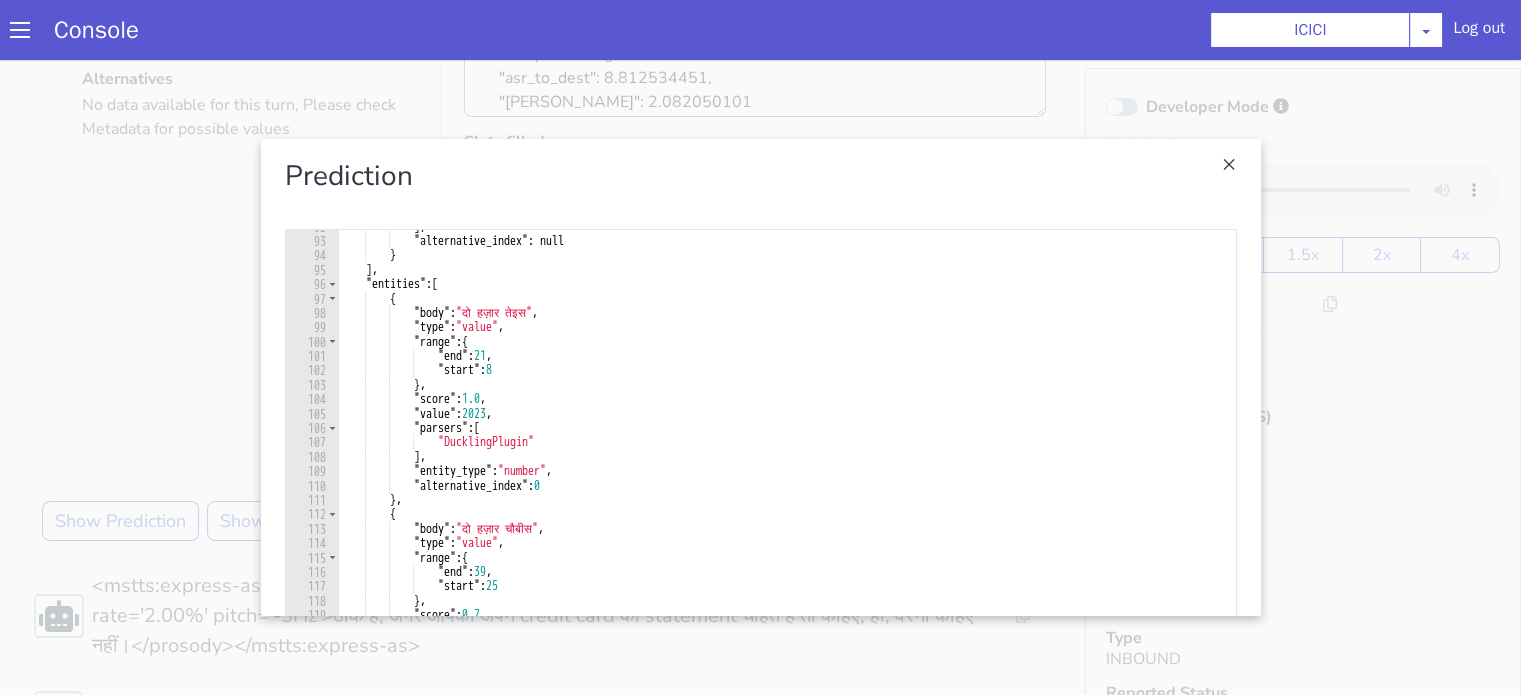 click at bounding box center [760, 377] 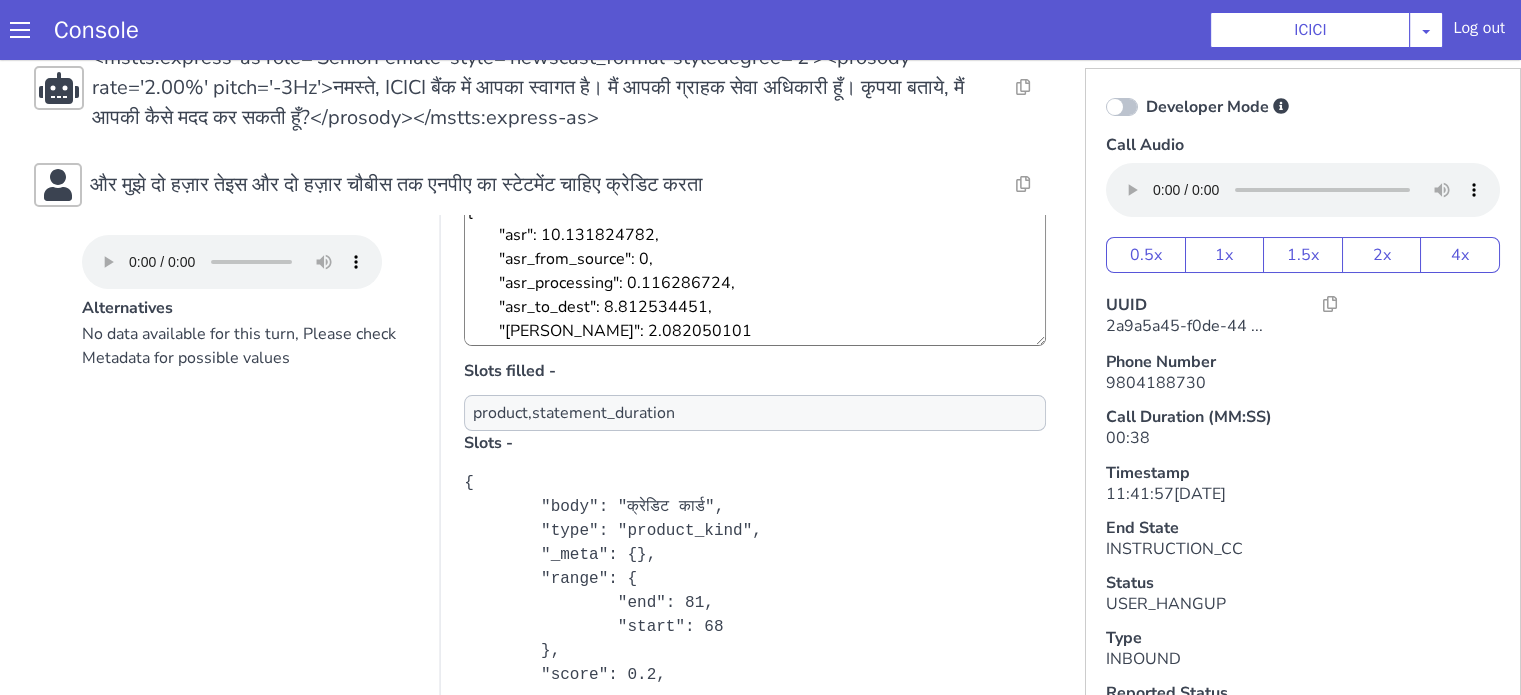 scroll, scrollTop: 0, scrollLeft: 0, axis: both 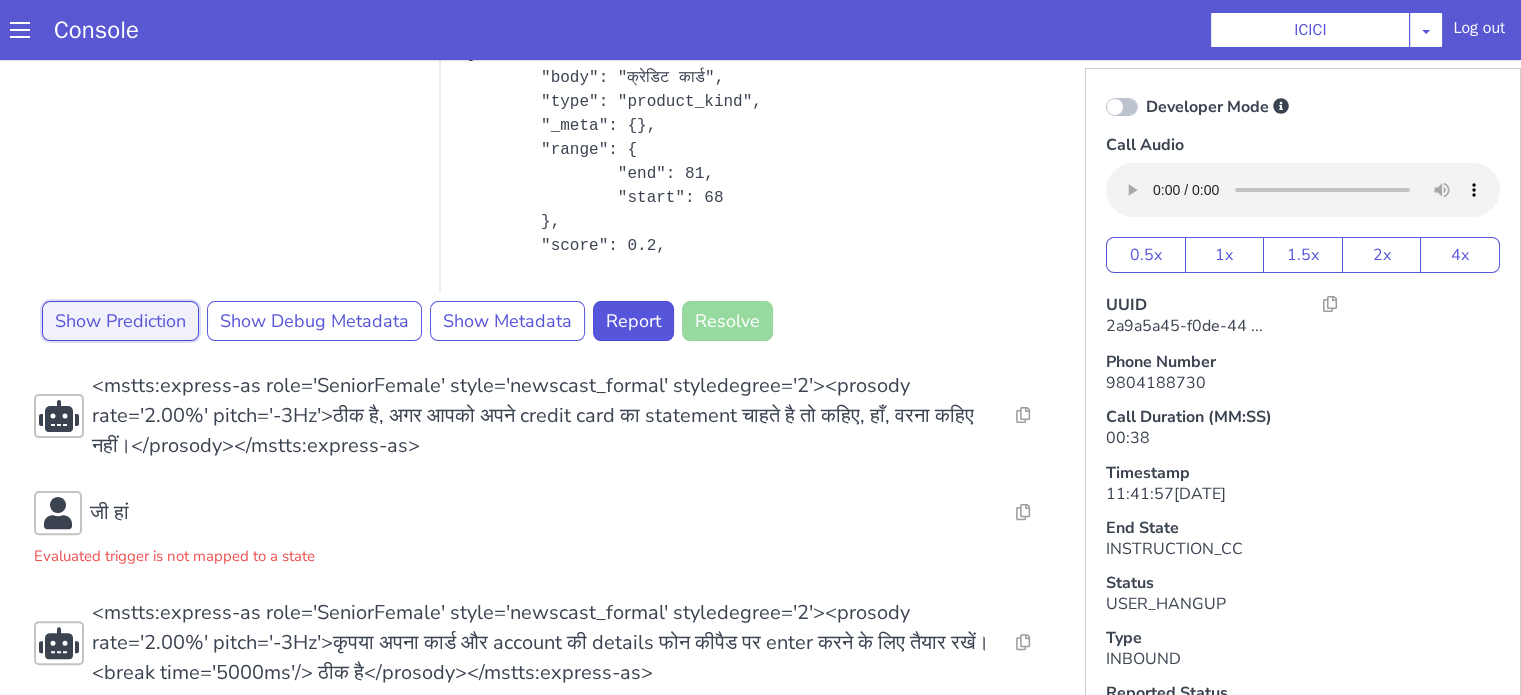 click on "Show Prediction" at bounding box center [120, 321] 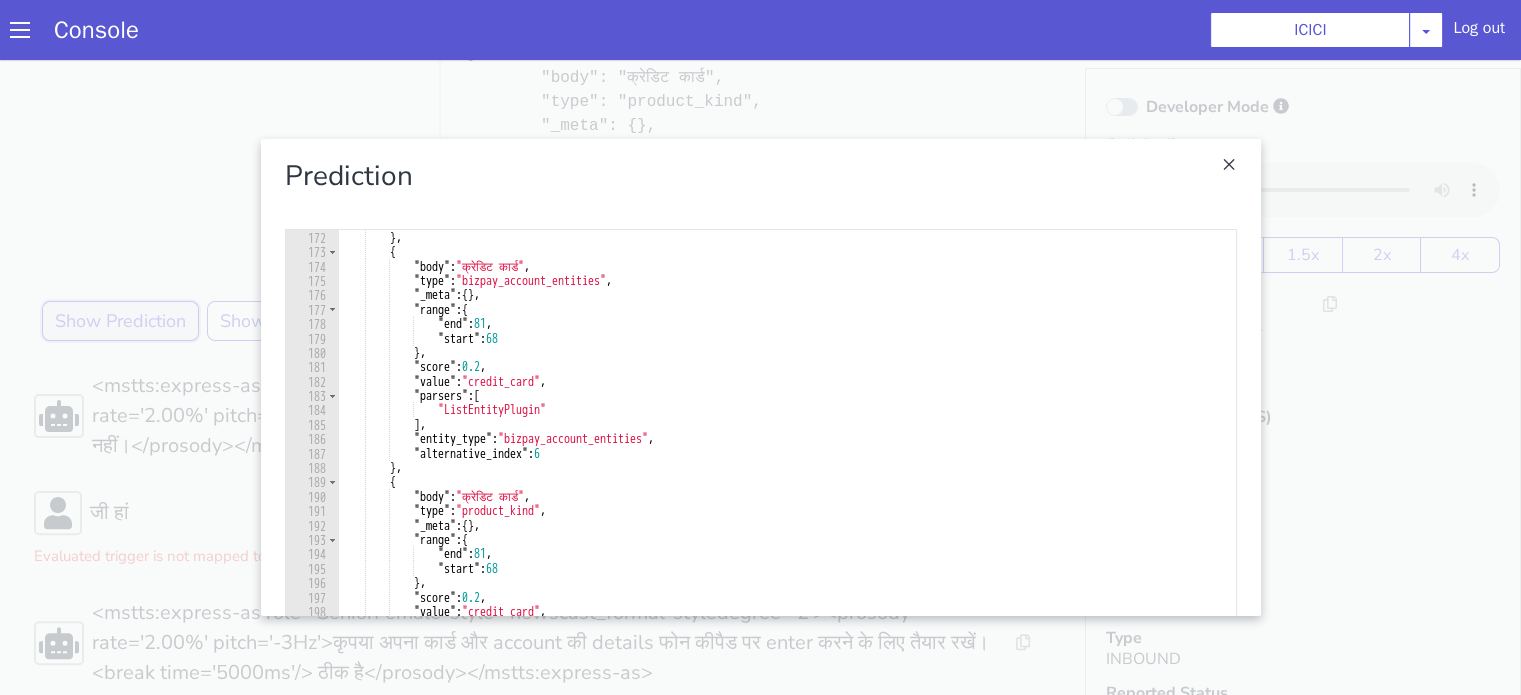 scroll, scrollTop: 2524, scrollLeft: 0, axis: vertical 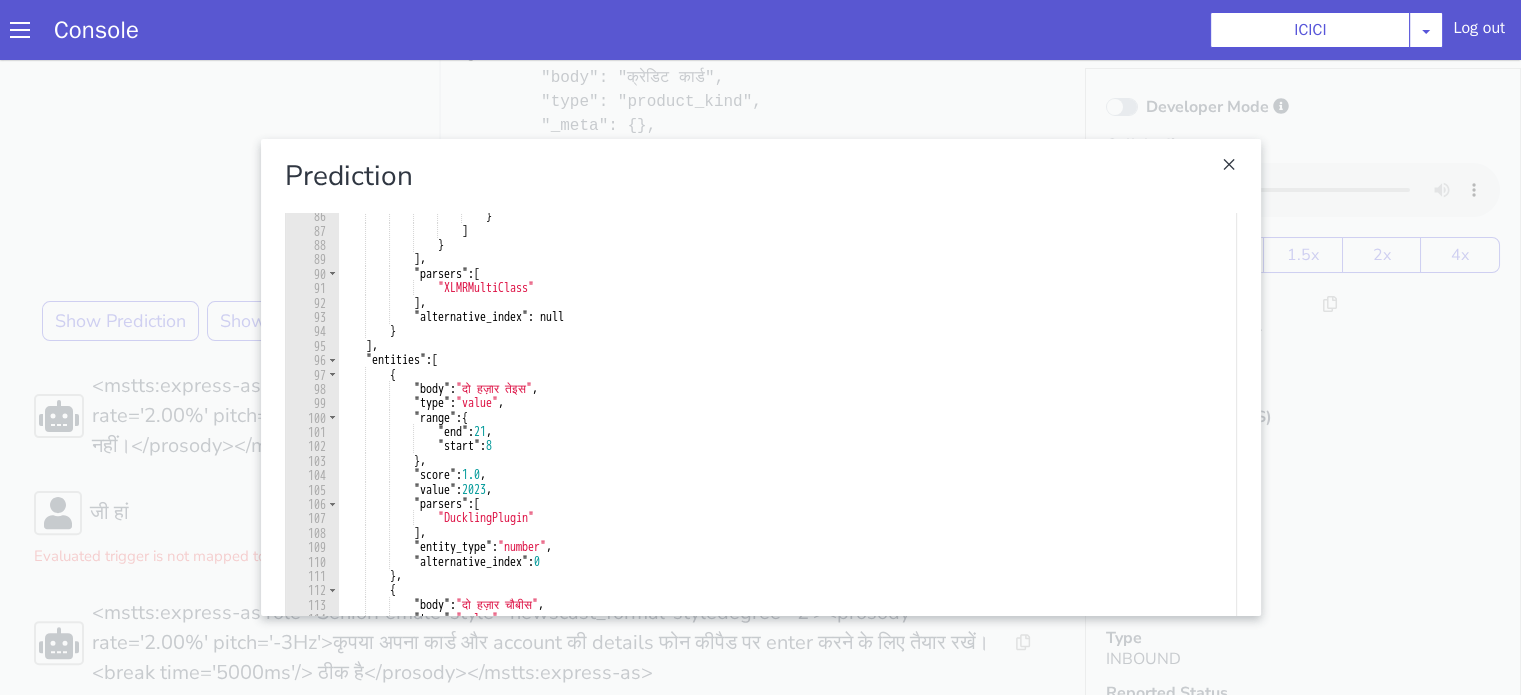 click at bounding box center (760, 377) 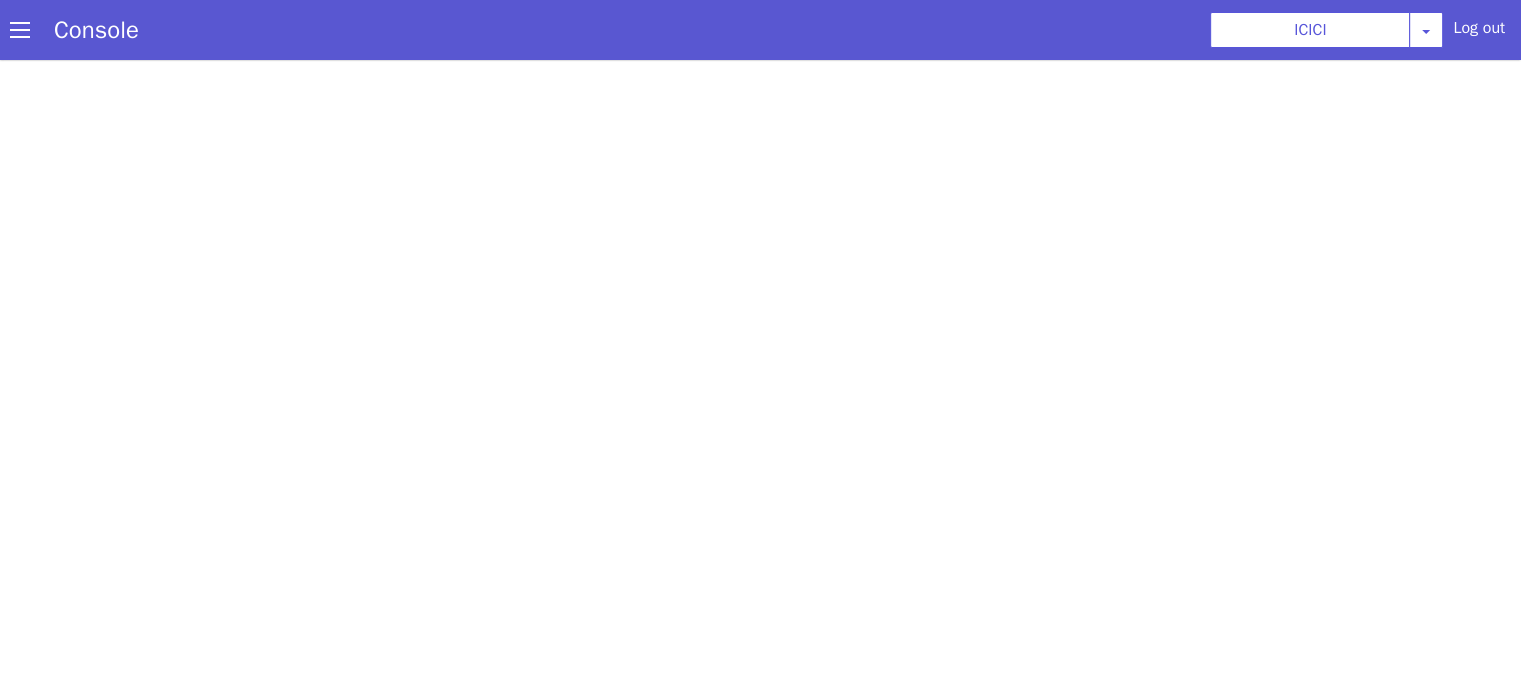 scroll, scrollTop: 0, scrollLeft: 0, axis: both 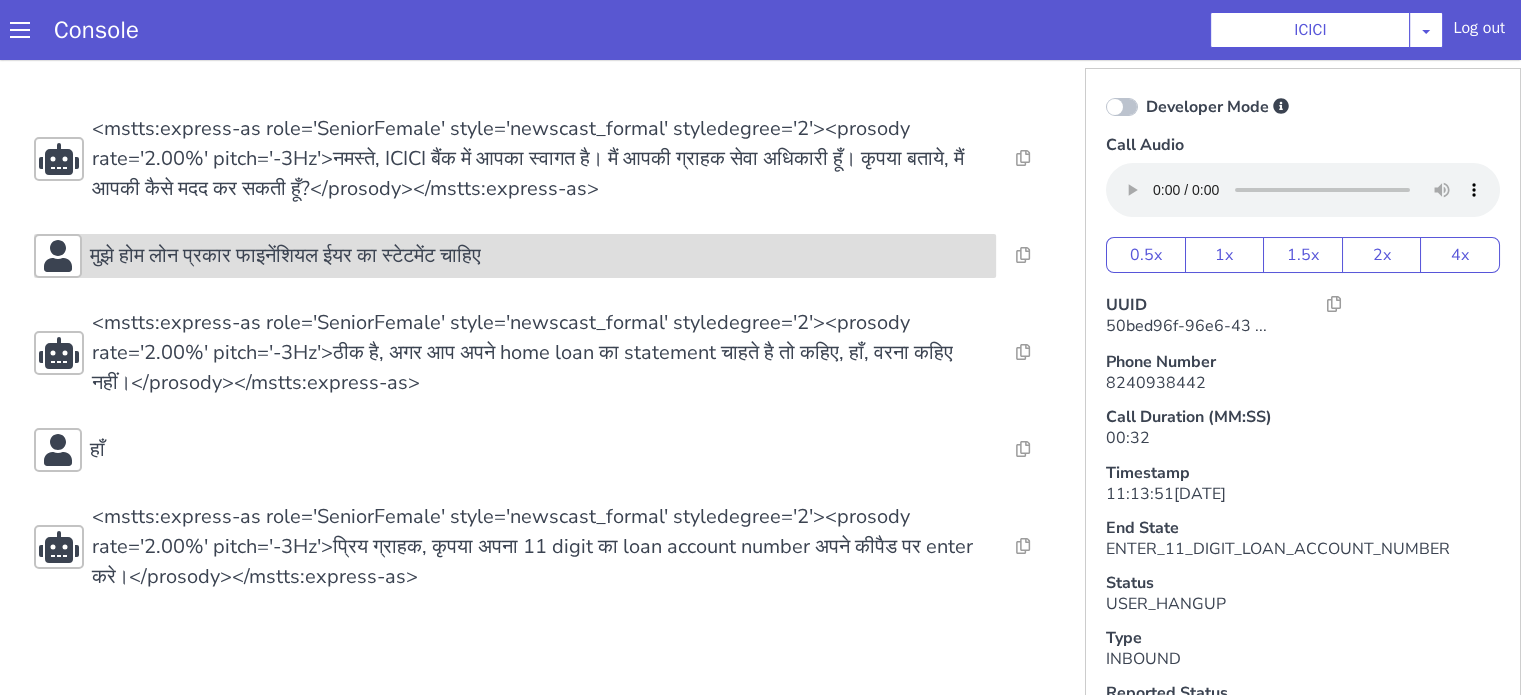 click on "मुझे होम लोन प्रकार फाइनेंशियल ईयर का स्टेटमेंट चाहिए" at bounding box center [285, 256] 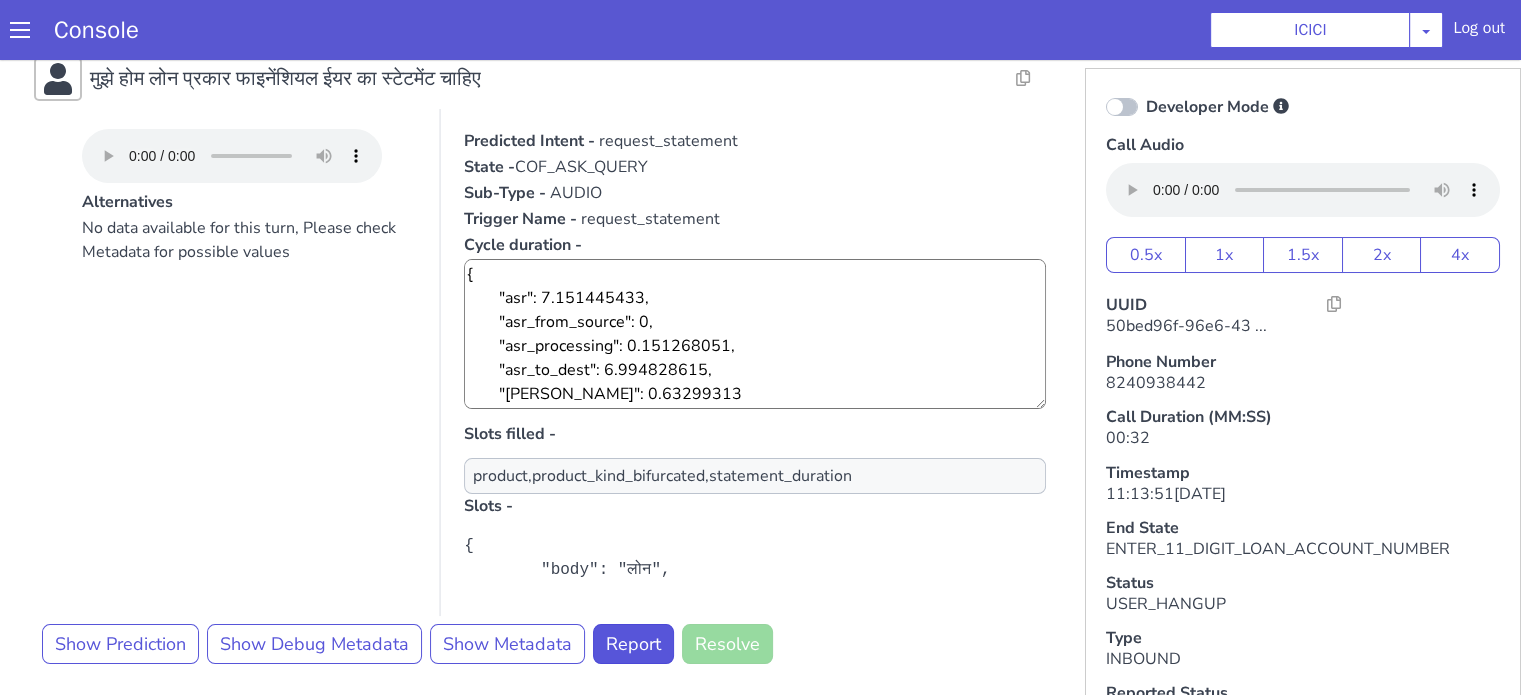 scroll, scrollTop: 300, scrollLeft: 0, axis: vertical 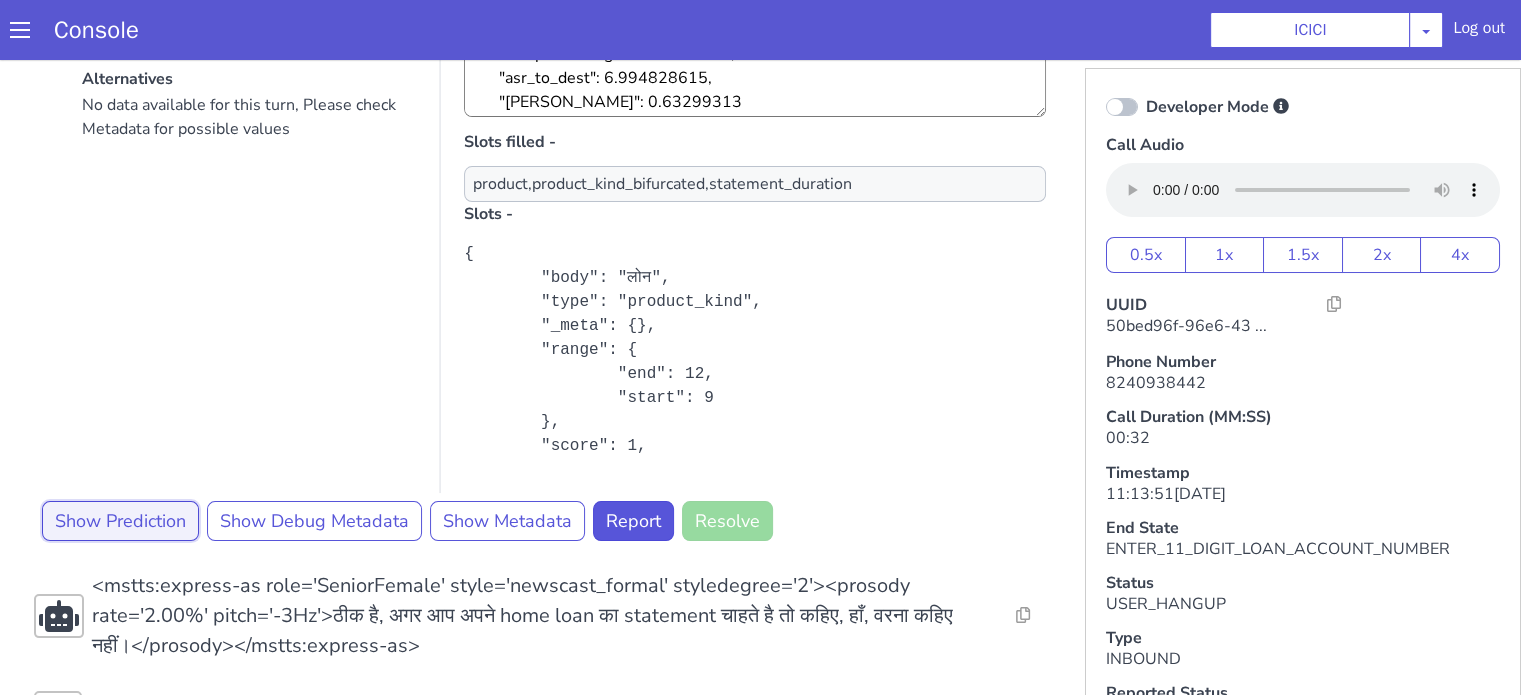 click on "Show Prediction" at bounding box center [1130, 35] 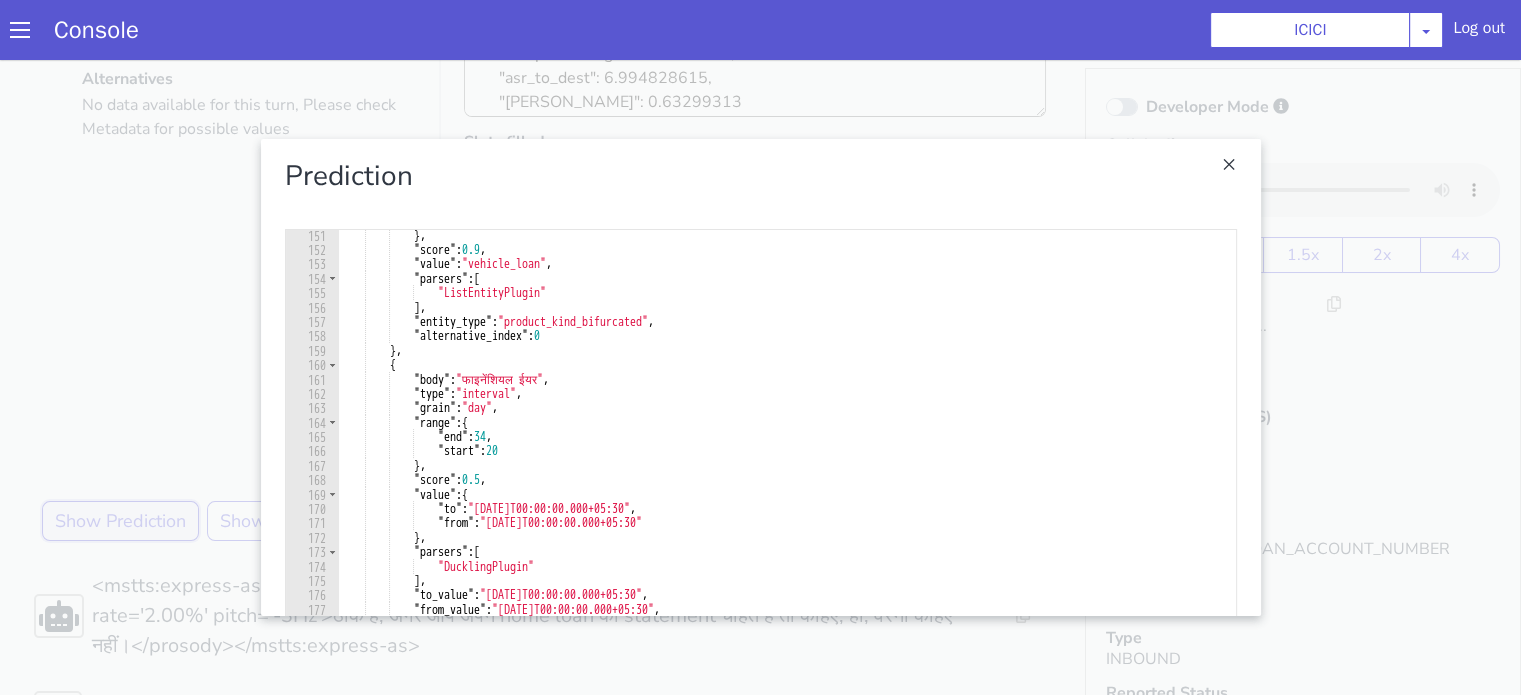 scroll, scrollTop: 2160, scrollLeft: 0, axis: vertical 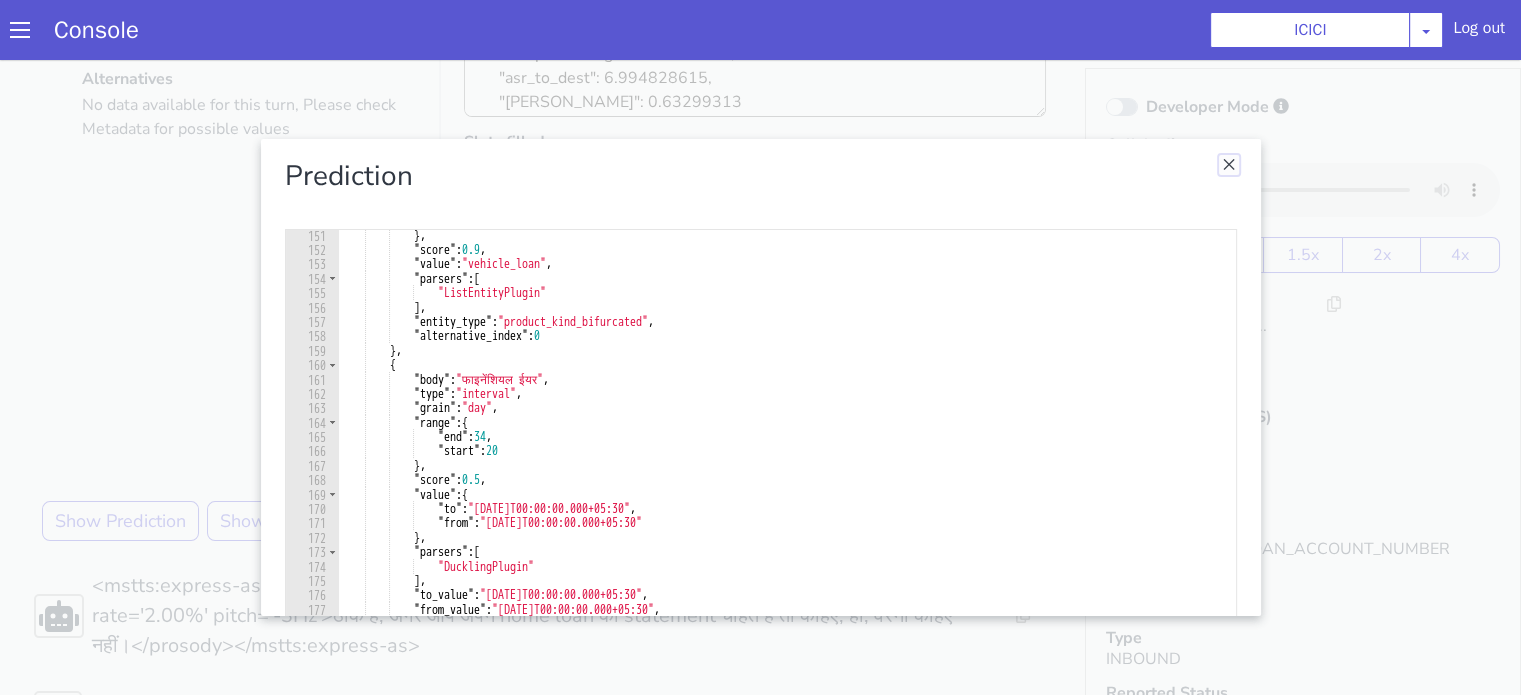 click at bounding box center [2464, 1112] 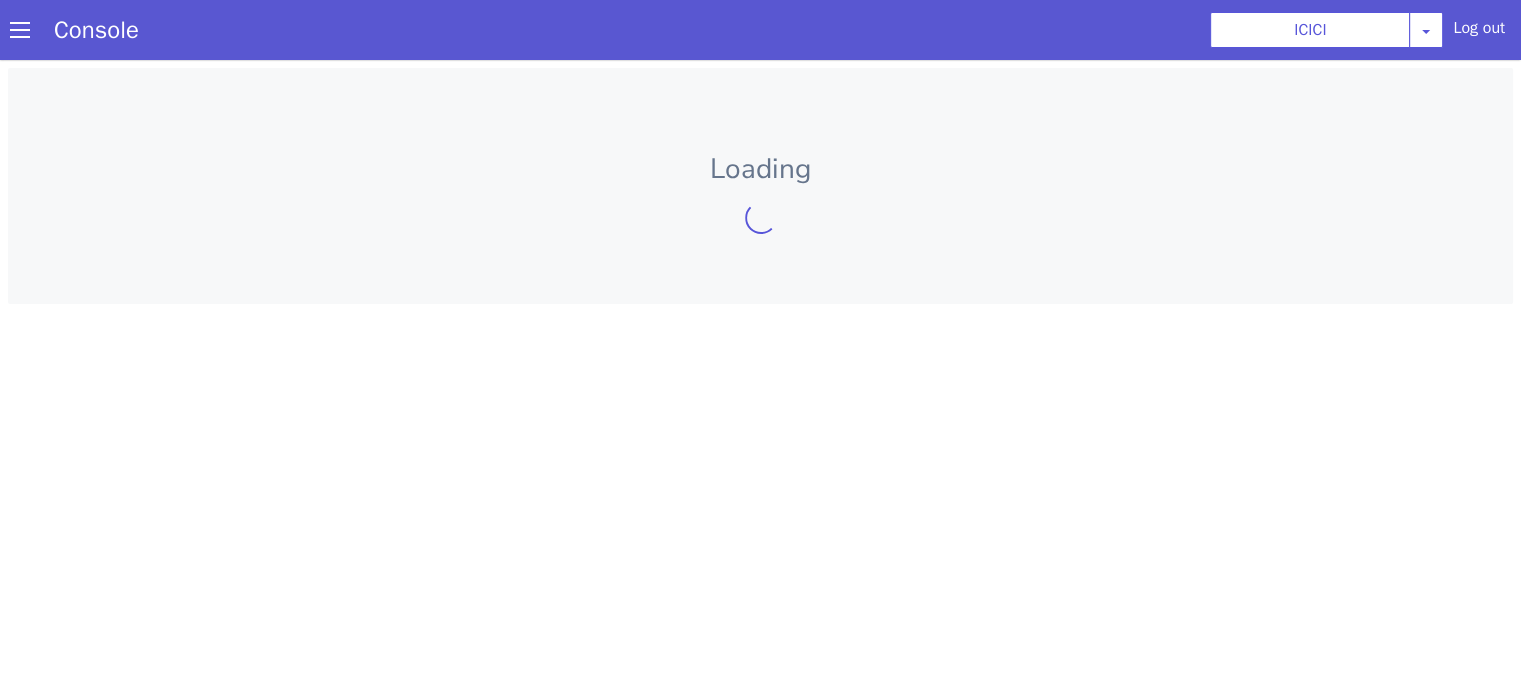 scroll, scrollTop: 0, scrollLeft: 0, axis: both 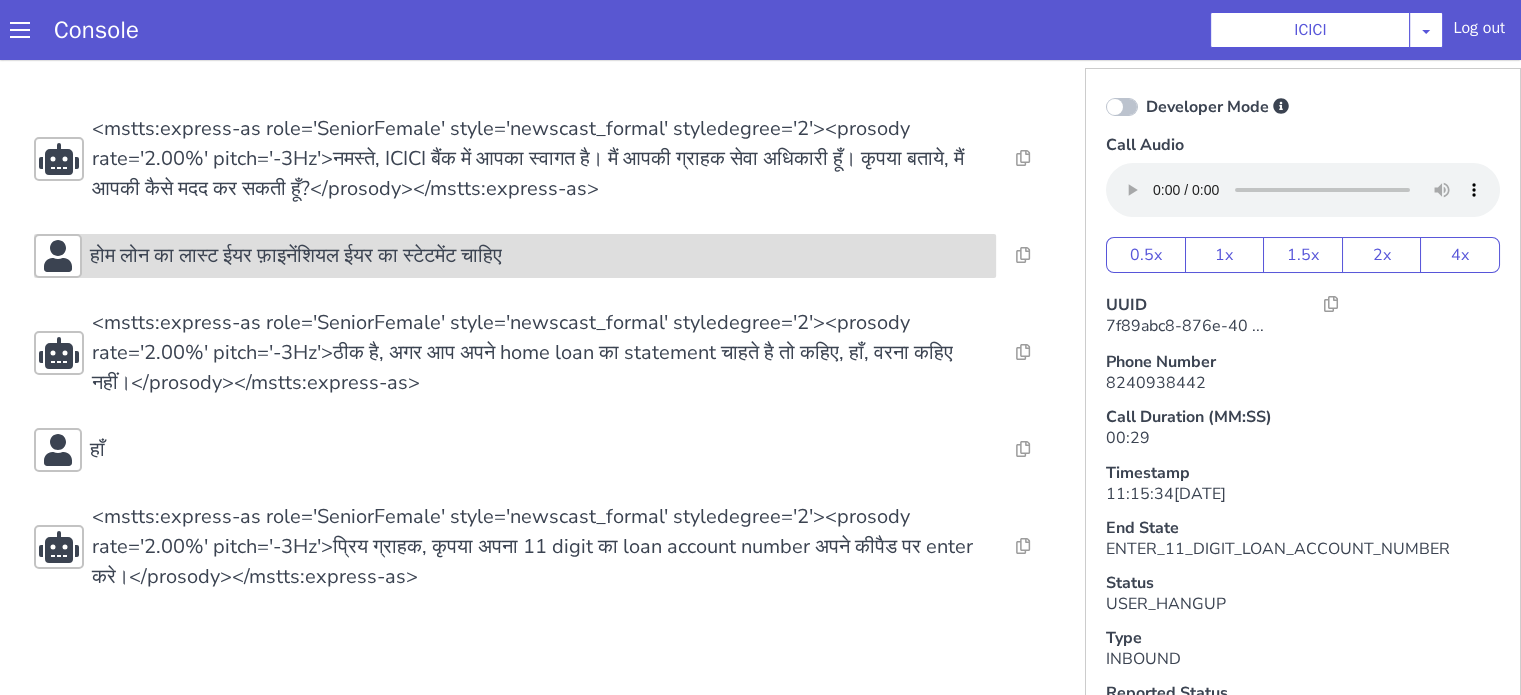 click on "होम लोन का लास्ट ईयर फ़ाइनेंशियल ईयर का स्टेटमेंट चाहिए" at bounding box center (515, 256) 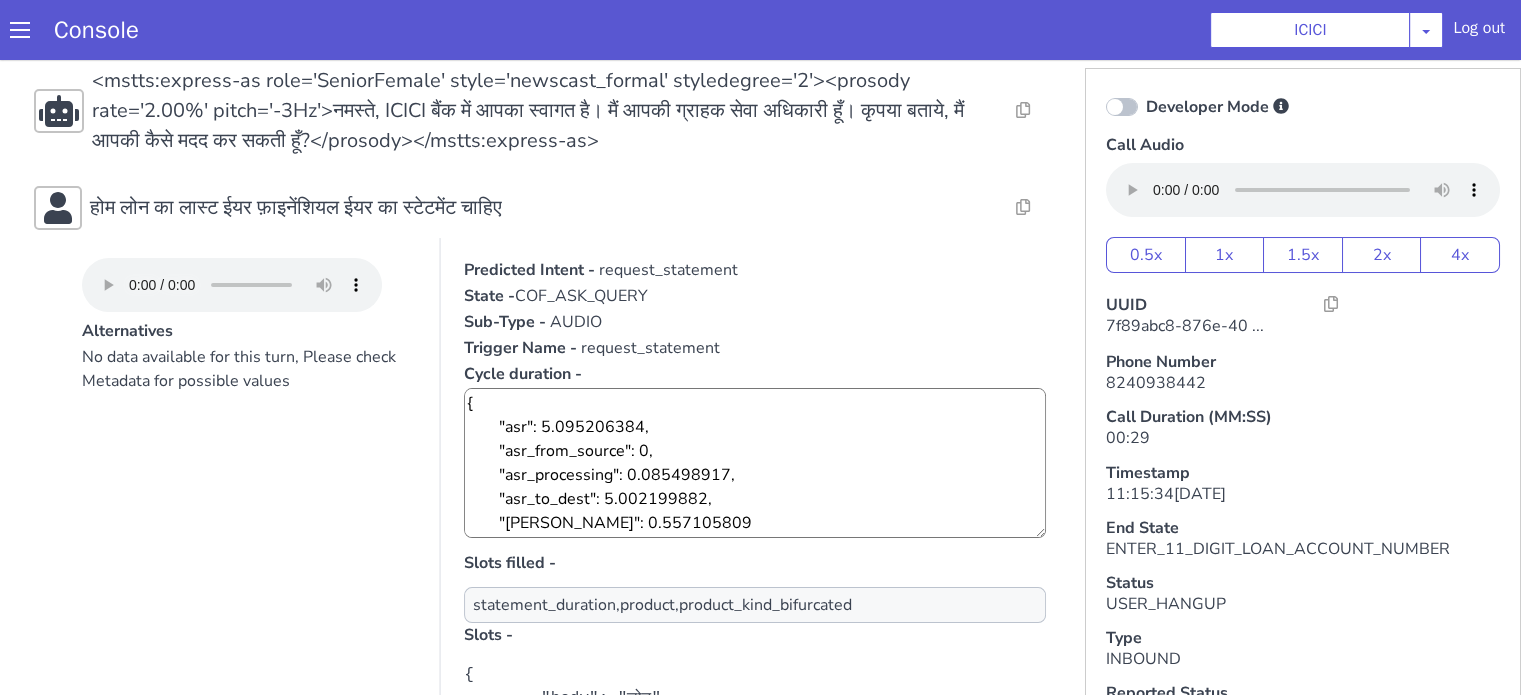 scroll, scrollTop: 300, scrollLeft: 0, axis: vertical 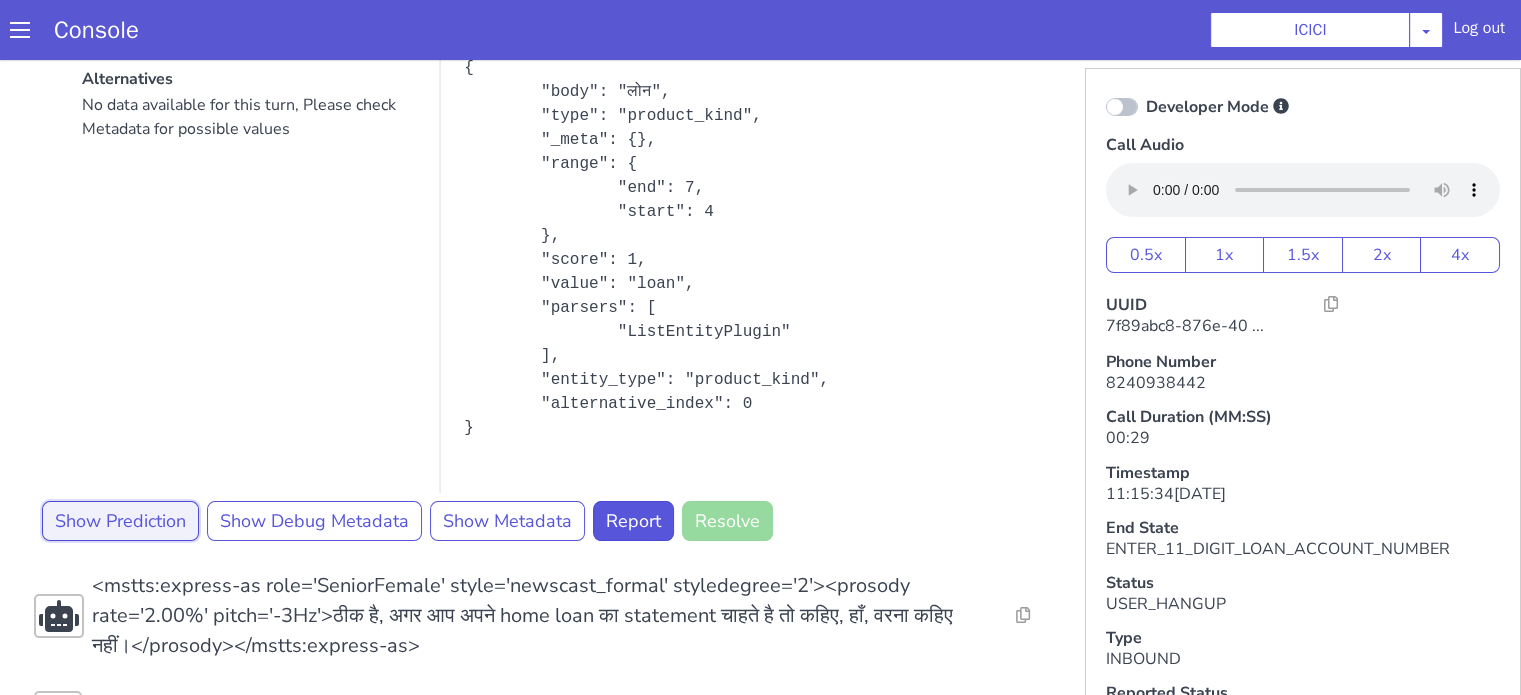 click on "Show Prediction" at bounding box center [120, 521] 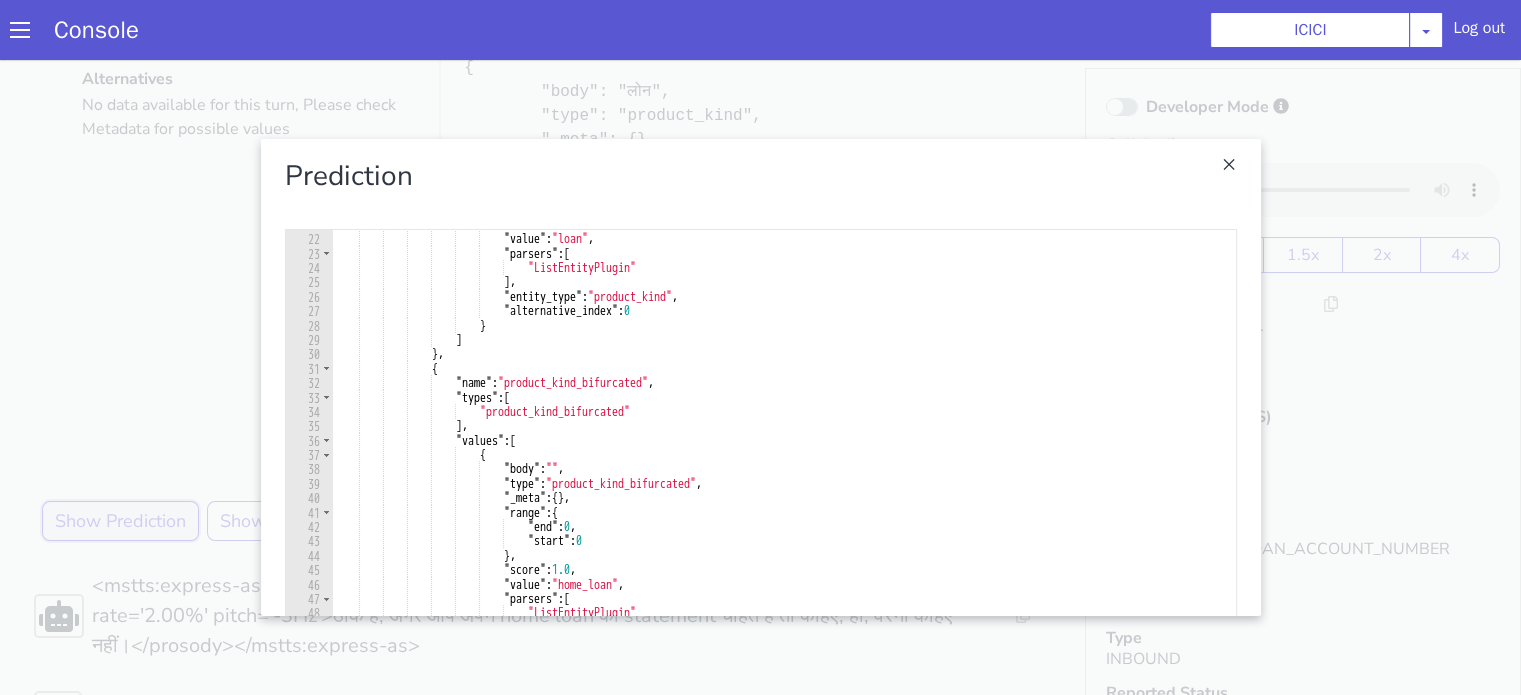 scroll, scrollTop: 180, scrollLeft: 0, axis: vertical 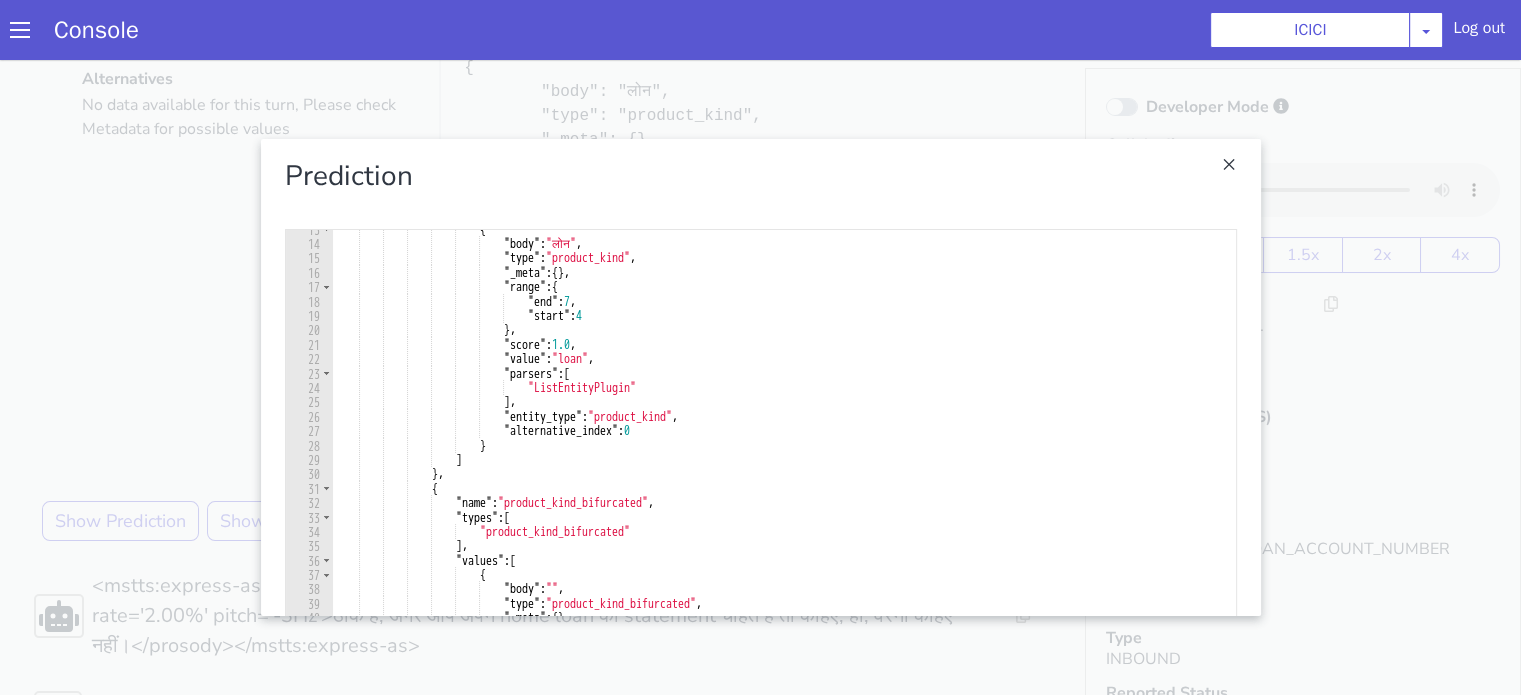 click at bounding box center (760, 377) 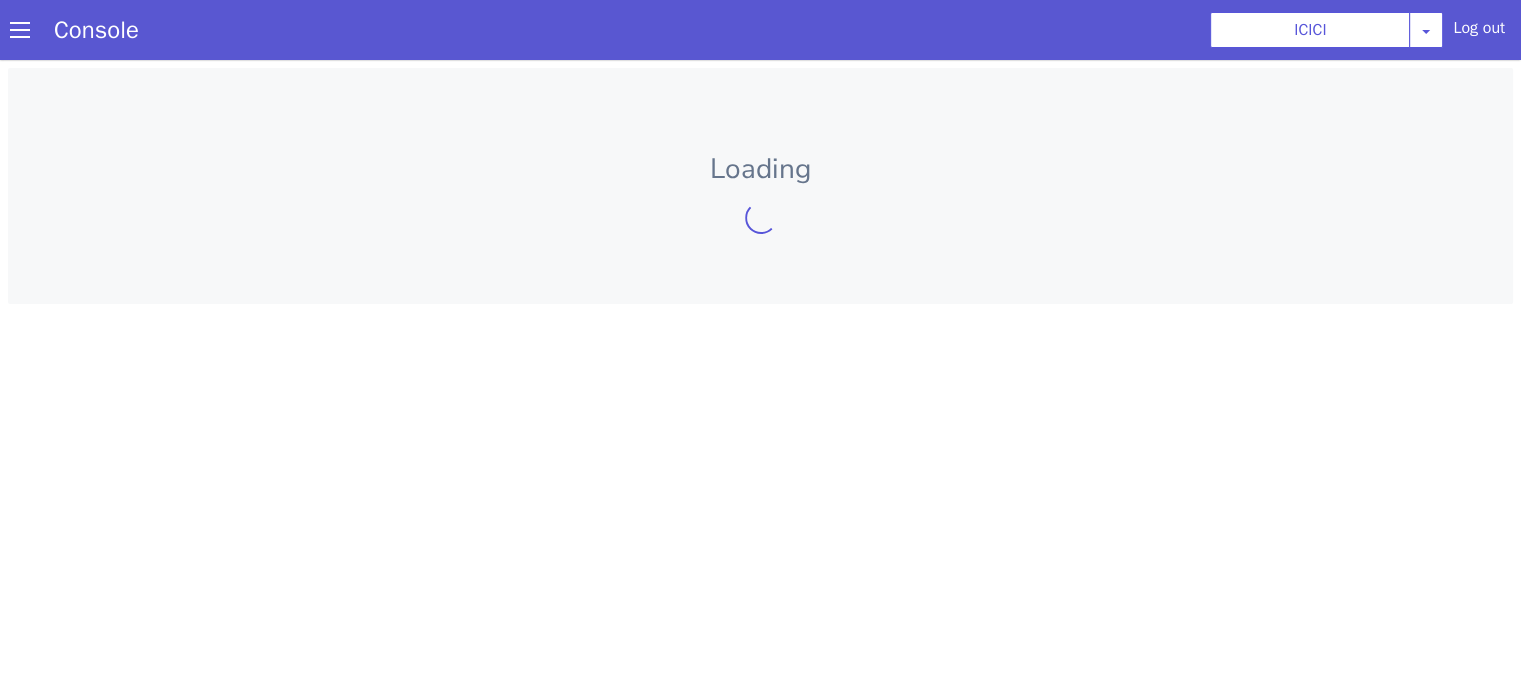 scroll, scrollTop: 0, scrollLeft: 0, axis: both 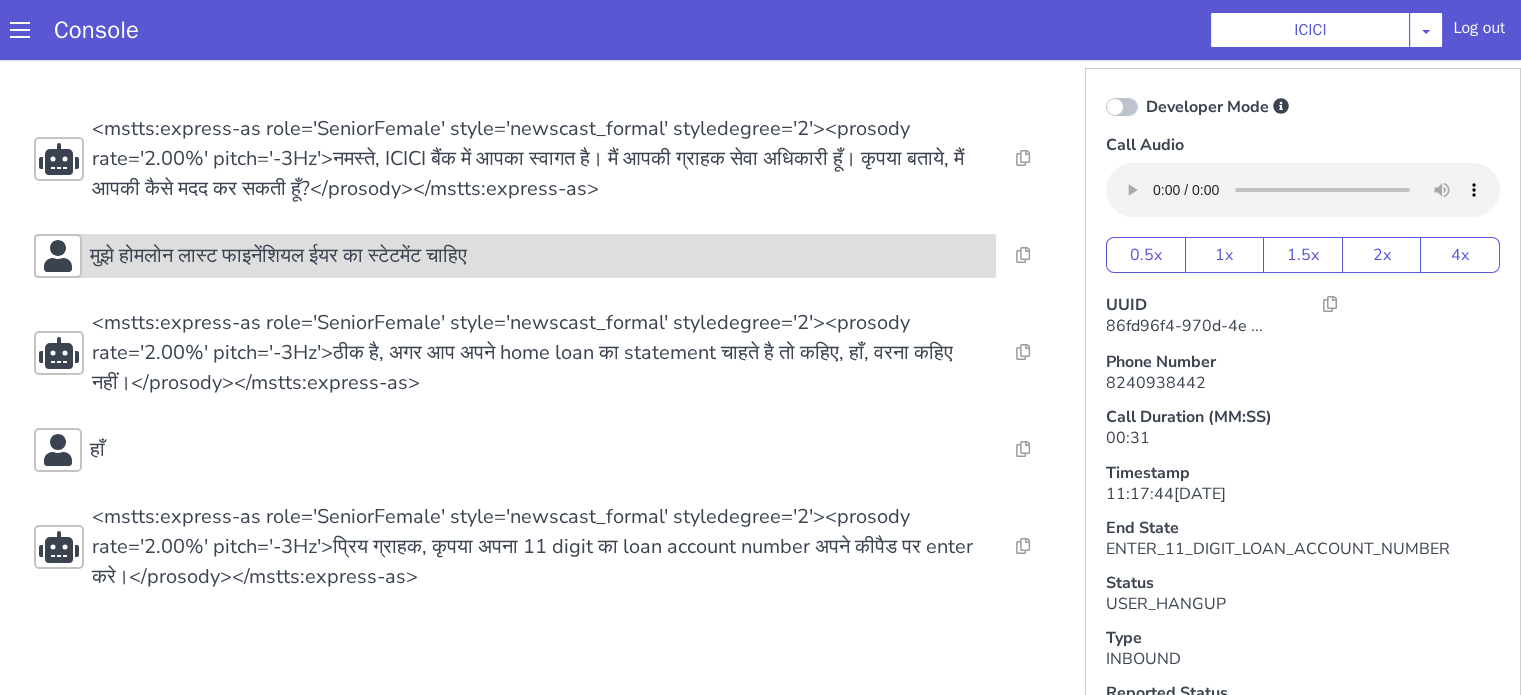 click on "मुझे होमलोन लास्ट फाइनेंशियल ईयर का स्टेटमेंट चाहिए" at bounding box center [278, 258] 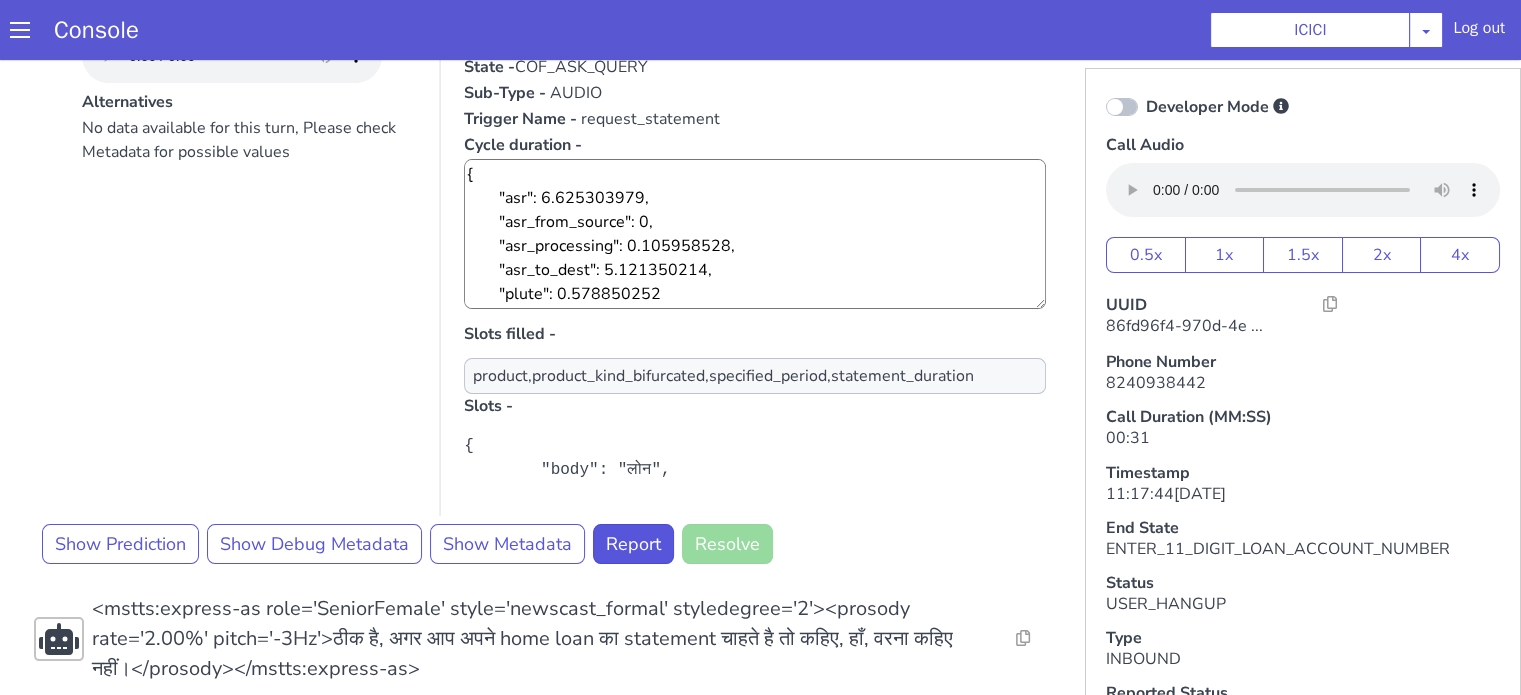 scroll, scrollTop: 300, scrollLeft: 0, axis: vertical 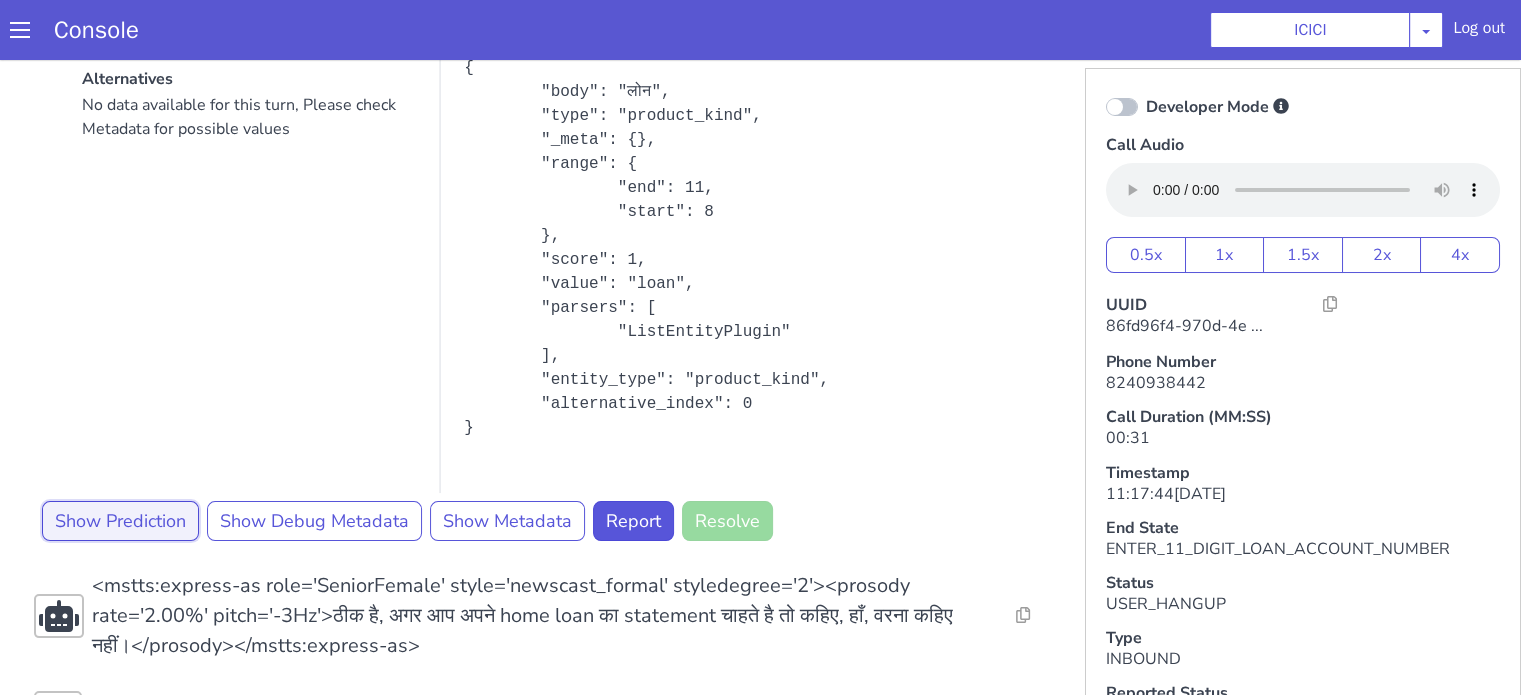 click on "Show Prediction" at bounding box center [167, 1200] 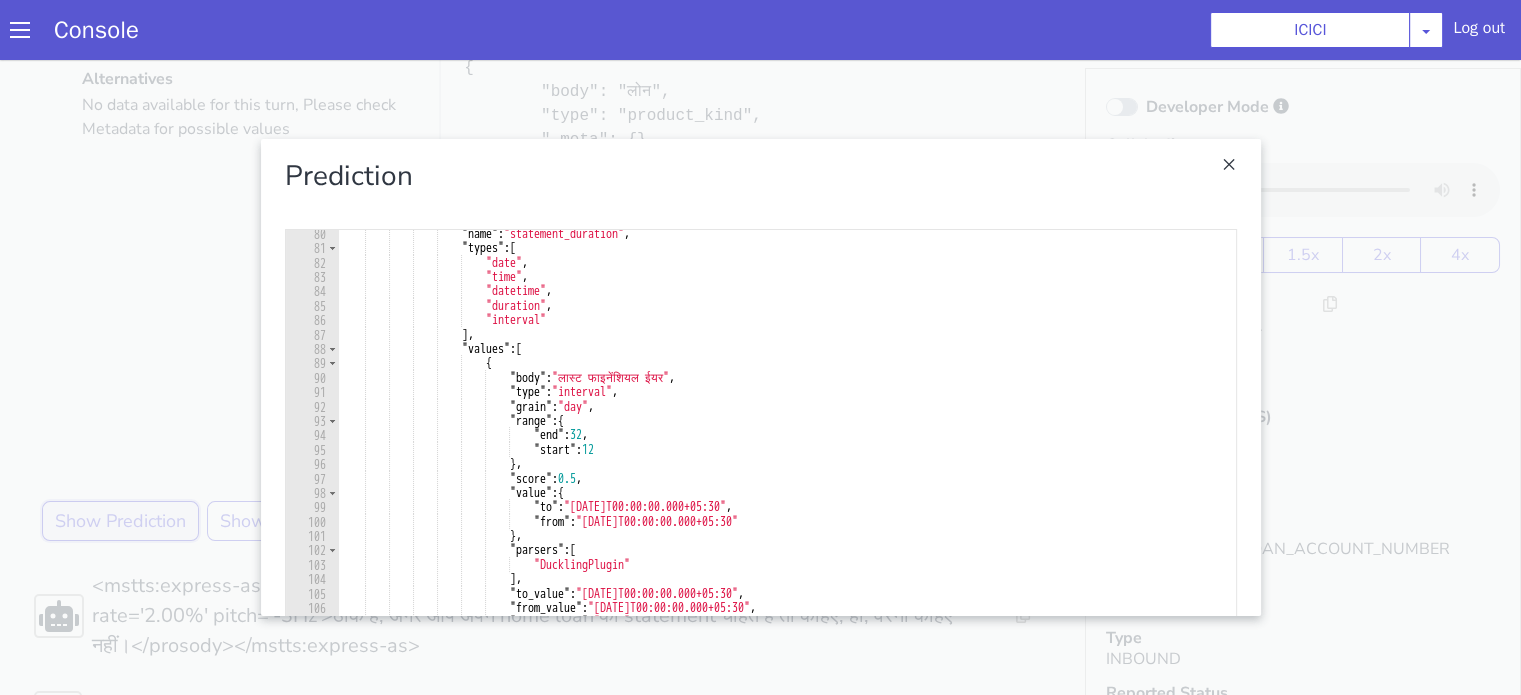 scroll, scrollTop: 1140, scrollLeft: 0, axis: vertical 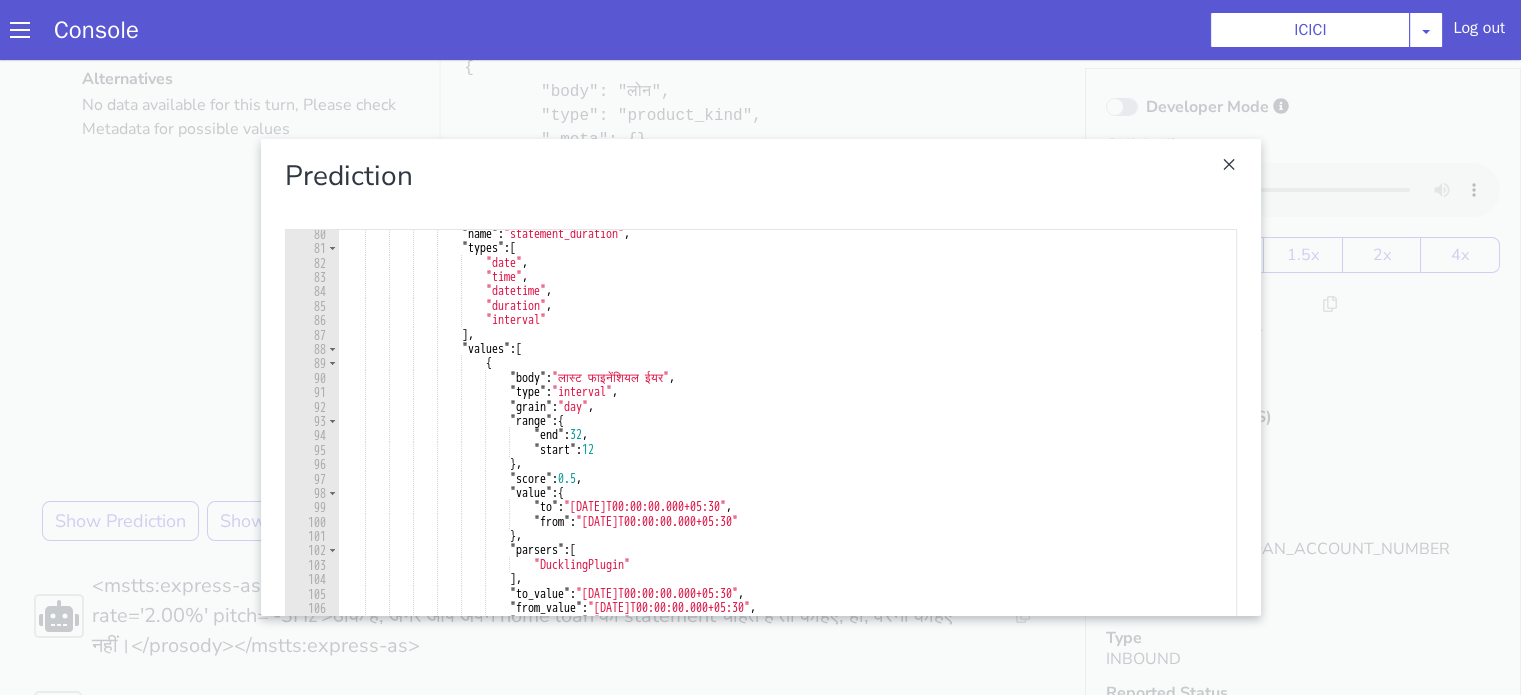 click at bounding box center [753, 398] 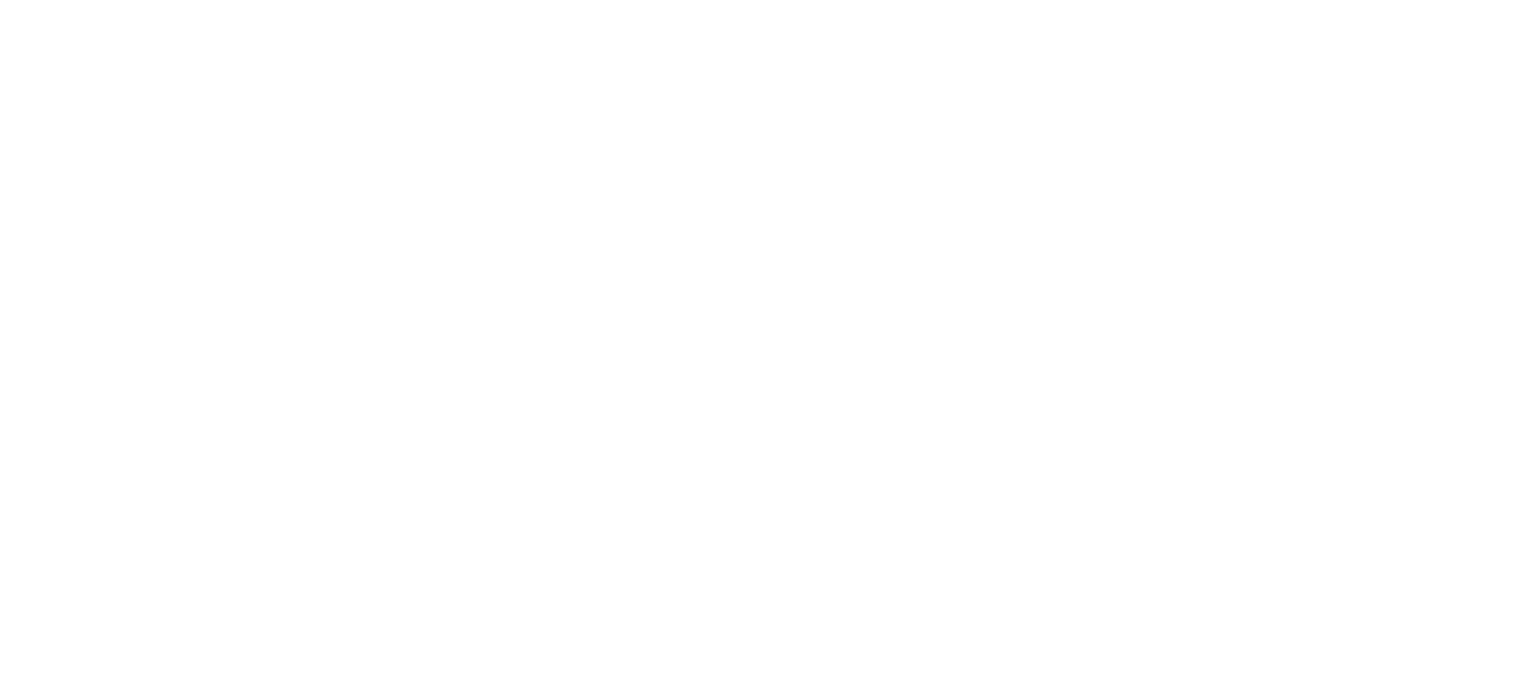 scroll, scrollTop: 0, scrollLeft: 0, axis: both 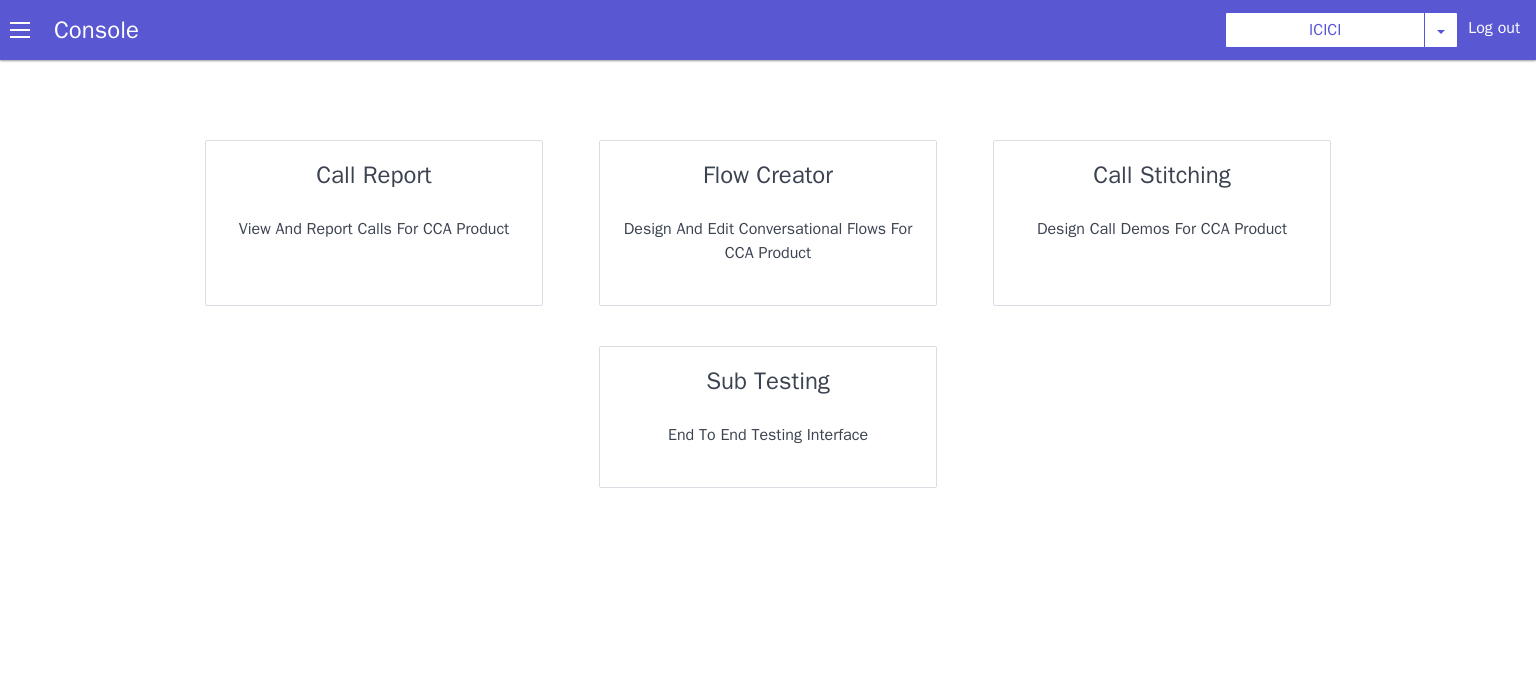 click on "call report View and report calls for CCA Product" at bounding box center [377, 212] 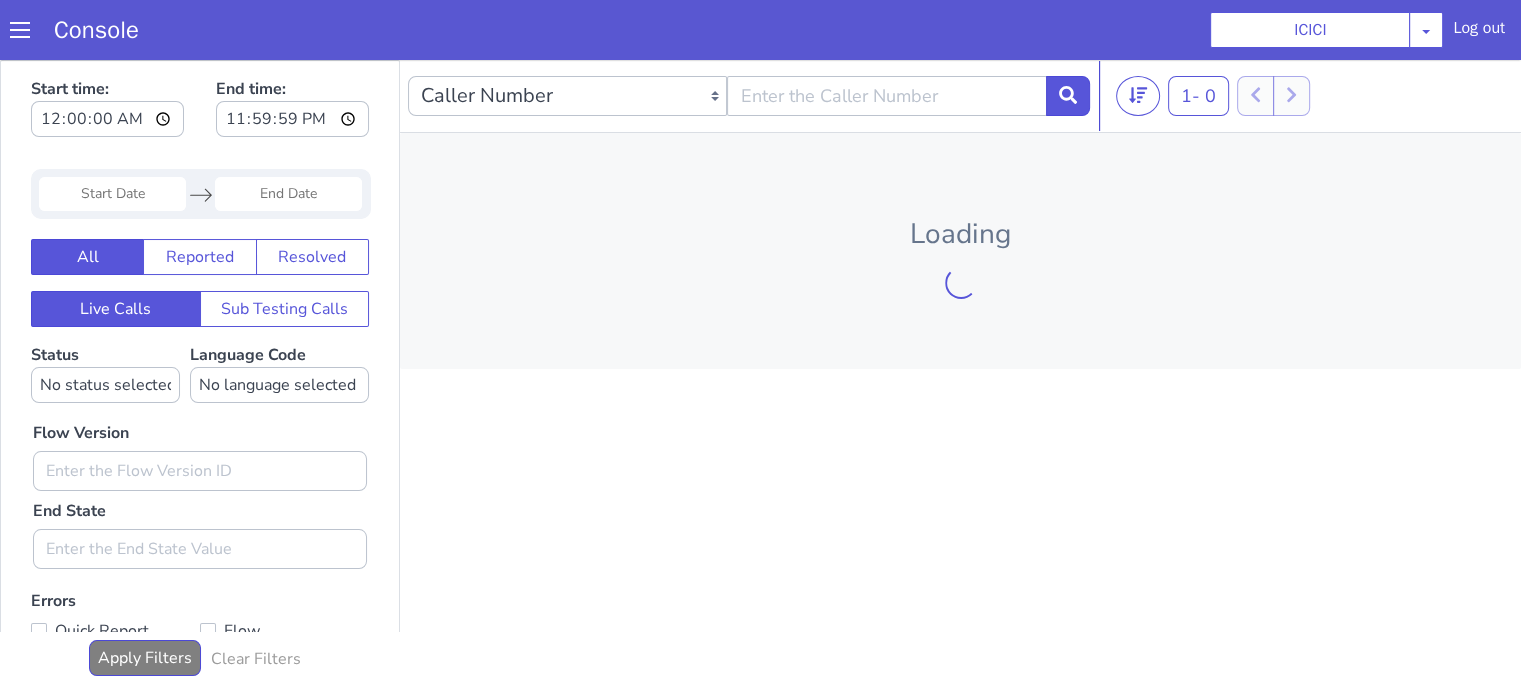 scroll, scrollTop: 0, scrollLeft: 0, axis: both 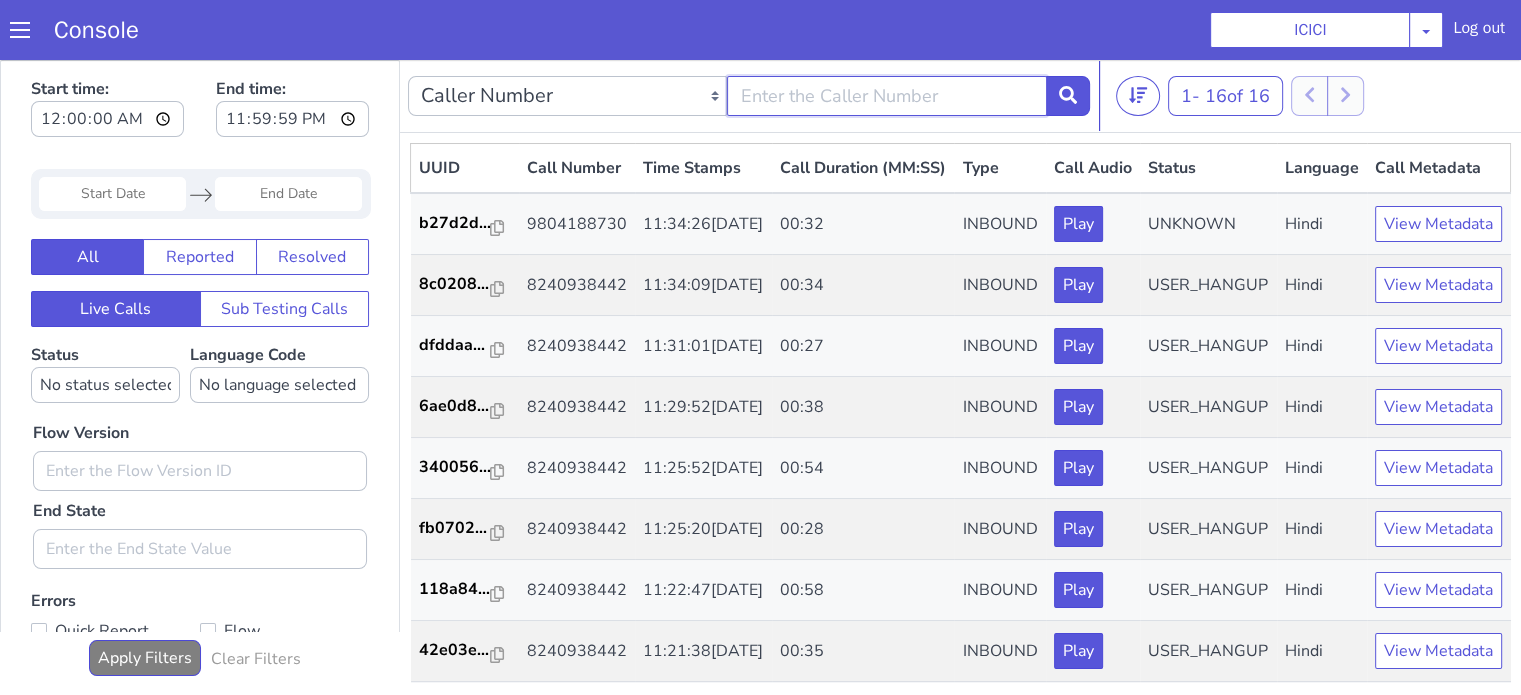 click at bounding box center [886, 96] 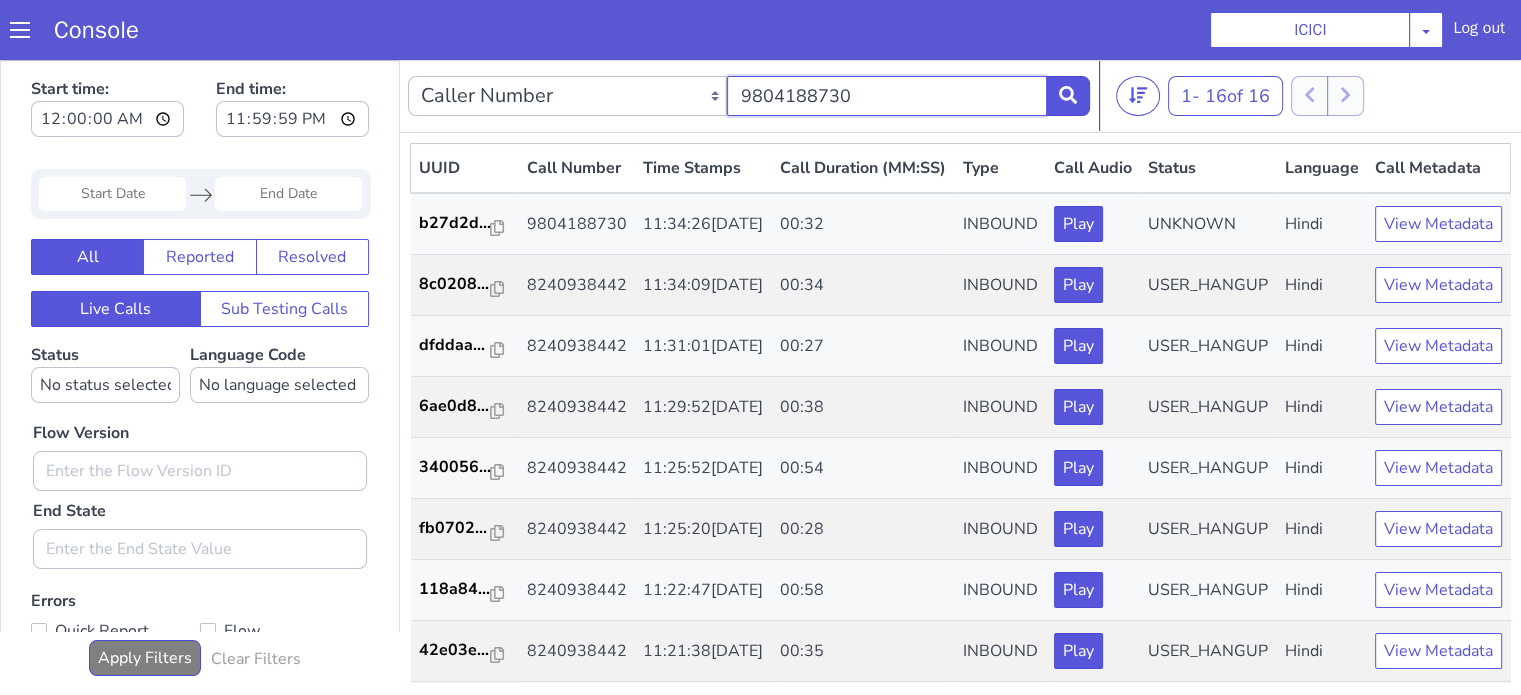 type on "9804188730" 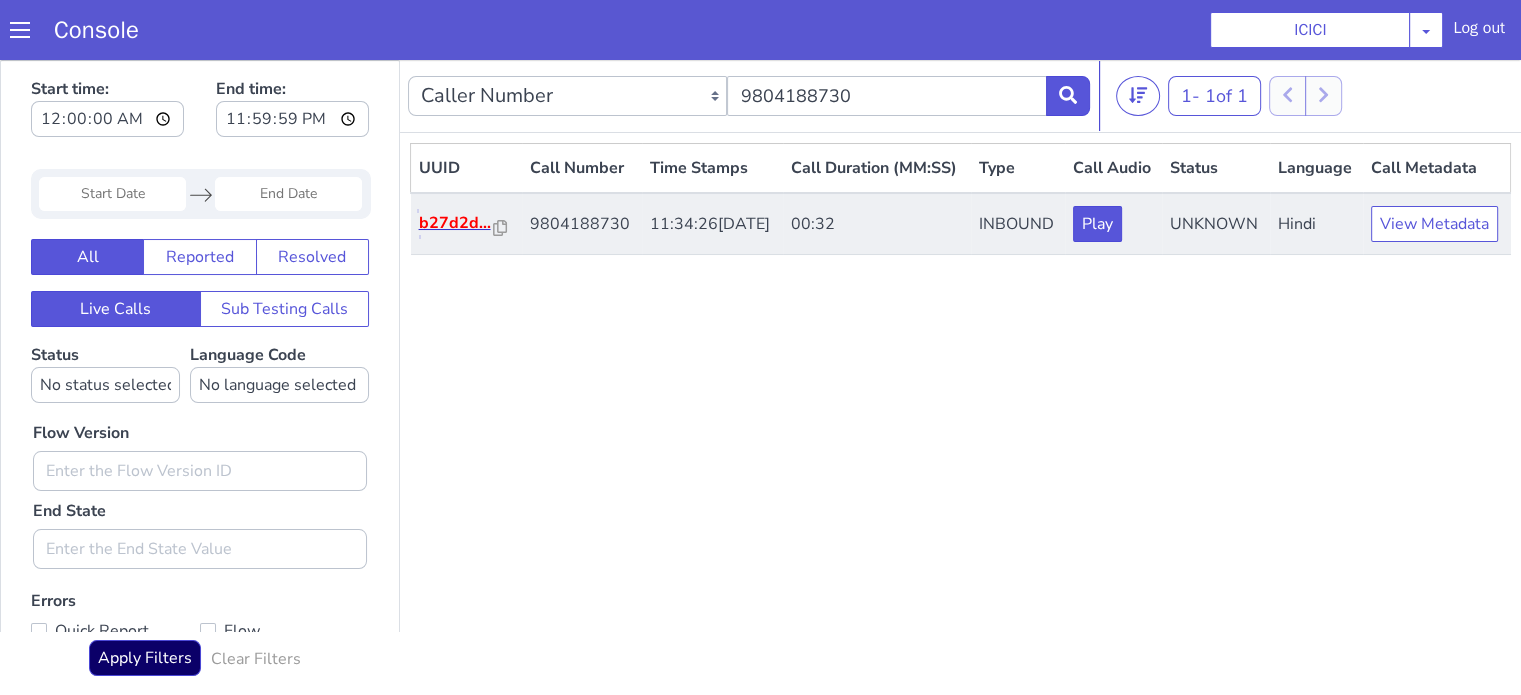 click on "b27d2d..." at bounding box center [457, 223] 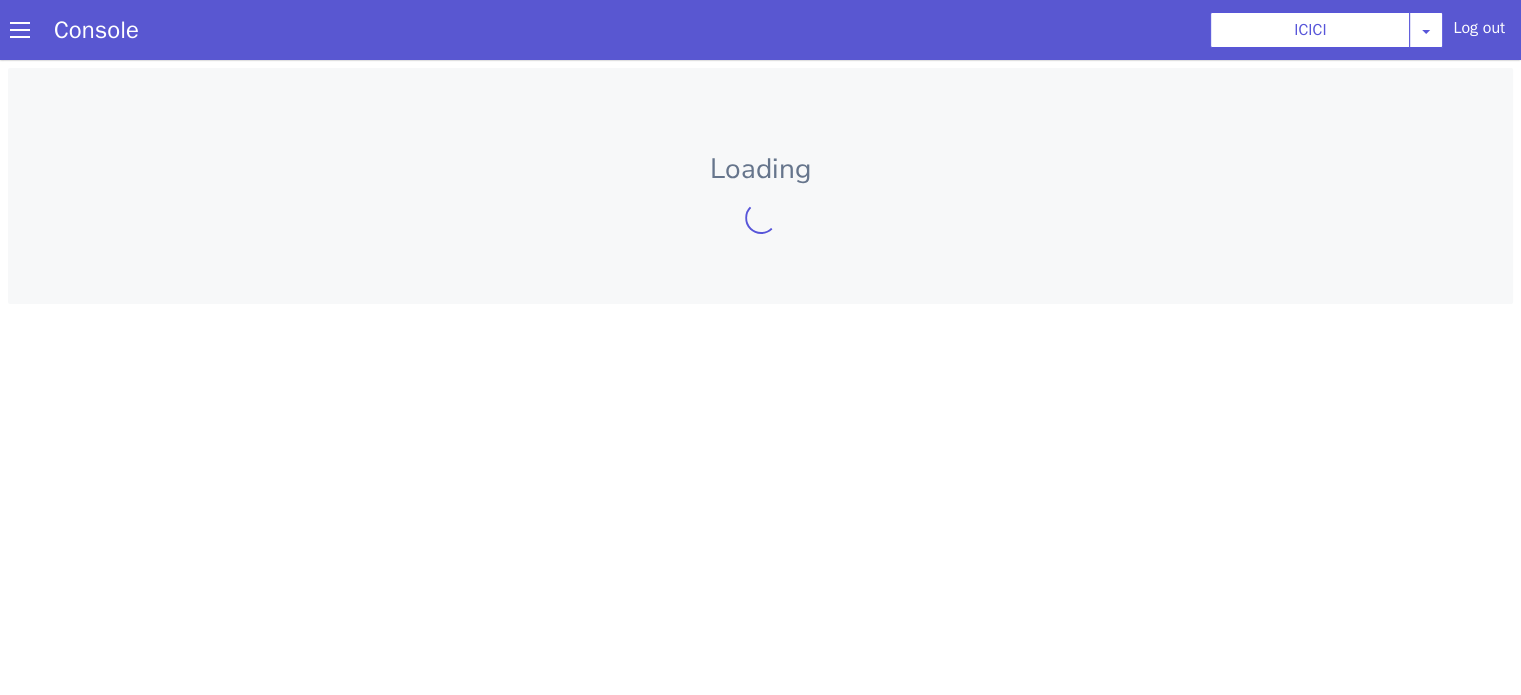 scroll, scrollTop: 0, scrollLeft: 0, axis: both 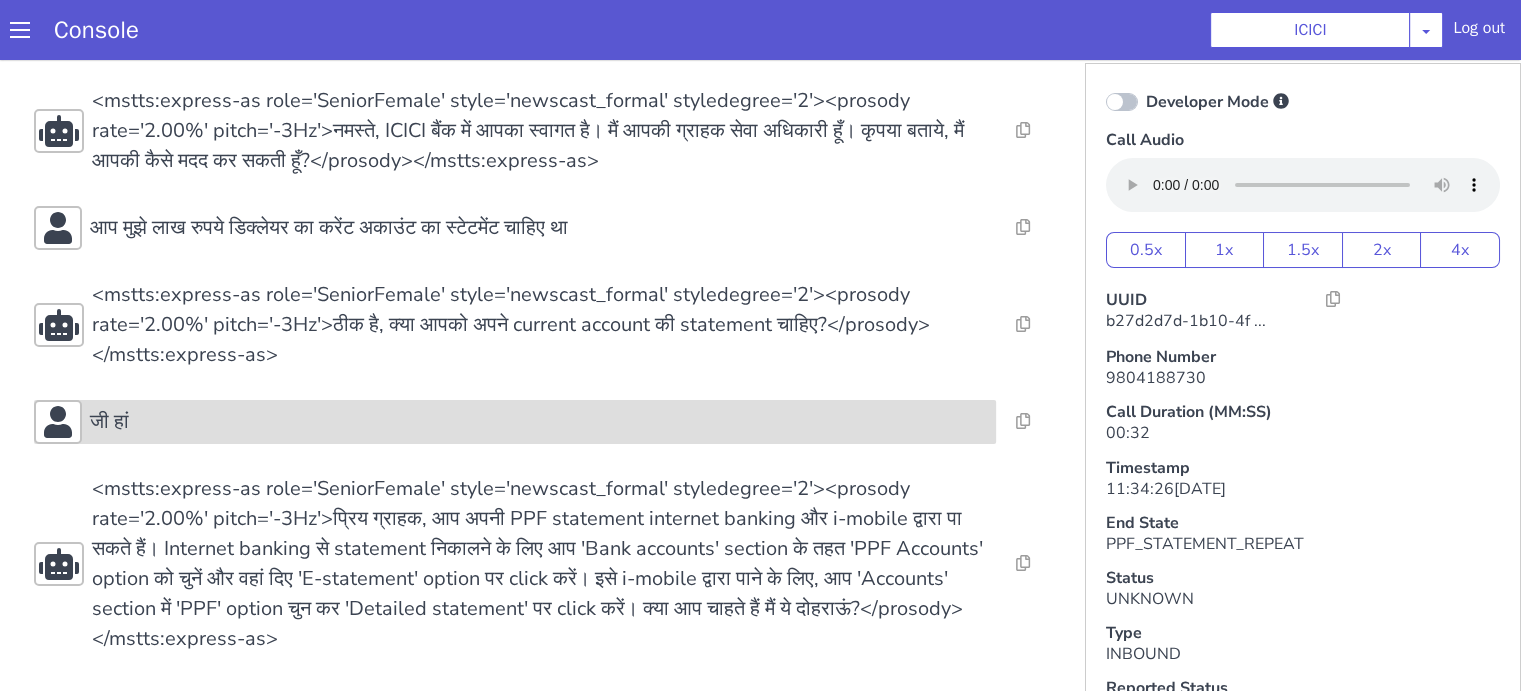 click on "जी हां" at bounding box center [539, 422] 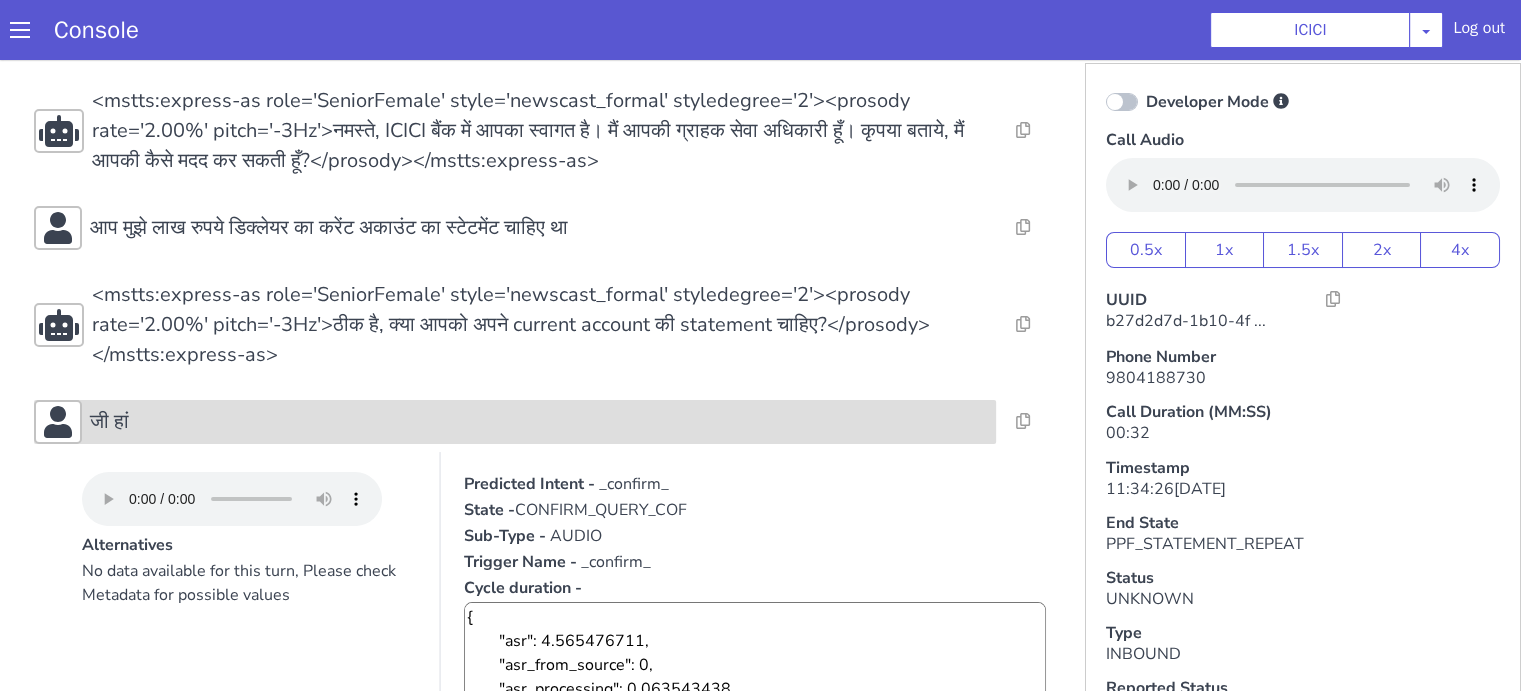 click on "जी हां" at bounding box center (539, 422) 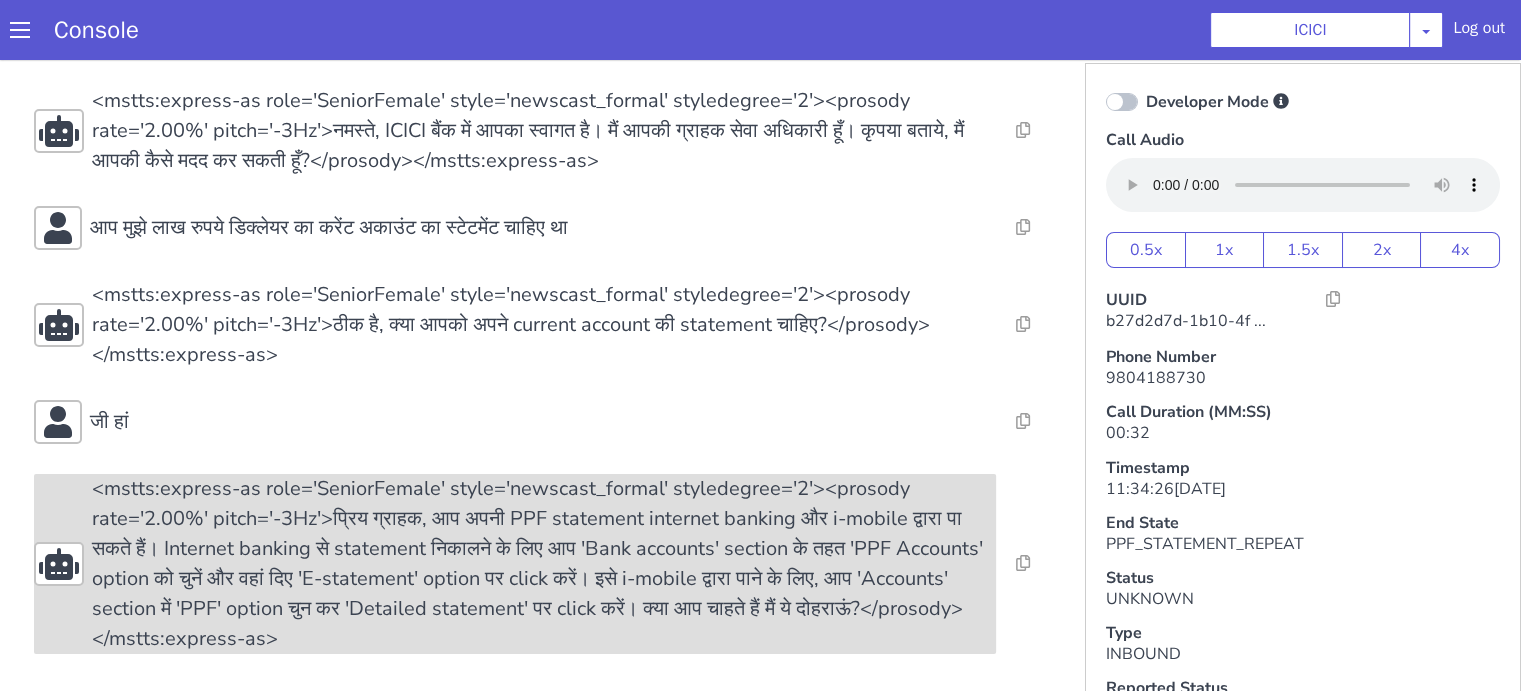 click on "<mstts:express-as role='SeniorFemale' style='newscast_formal' styledegree='2'><prosody rate='2.00%' pitch='-3Hz'>प्रिय ग्राहक, आप अपनी PPF statement internet banking और i-mobile द्वारा पा सकते हैं। Internet banking से statement निकालने के लिए आप 'Bank accounts' section के तहत 'PPF Accounts' option को चुनें और वहां दिए 'E-statement' option पर click करें। इसे i-mobile द्वारा पाने के लिए, आप 'Accounts' section में 'PPF' option चुन कर 'Detailed statement' पर click करें। क्या आप चाहते हैं मैं ये दोहराऊं?</prosody></mstts:express-as>" at bounding box center (544, 564) 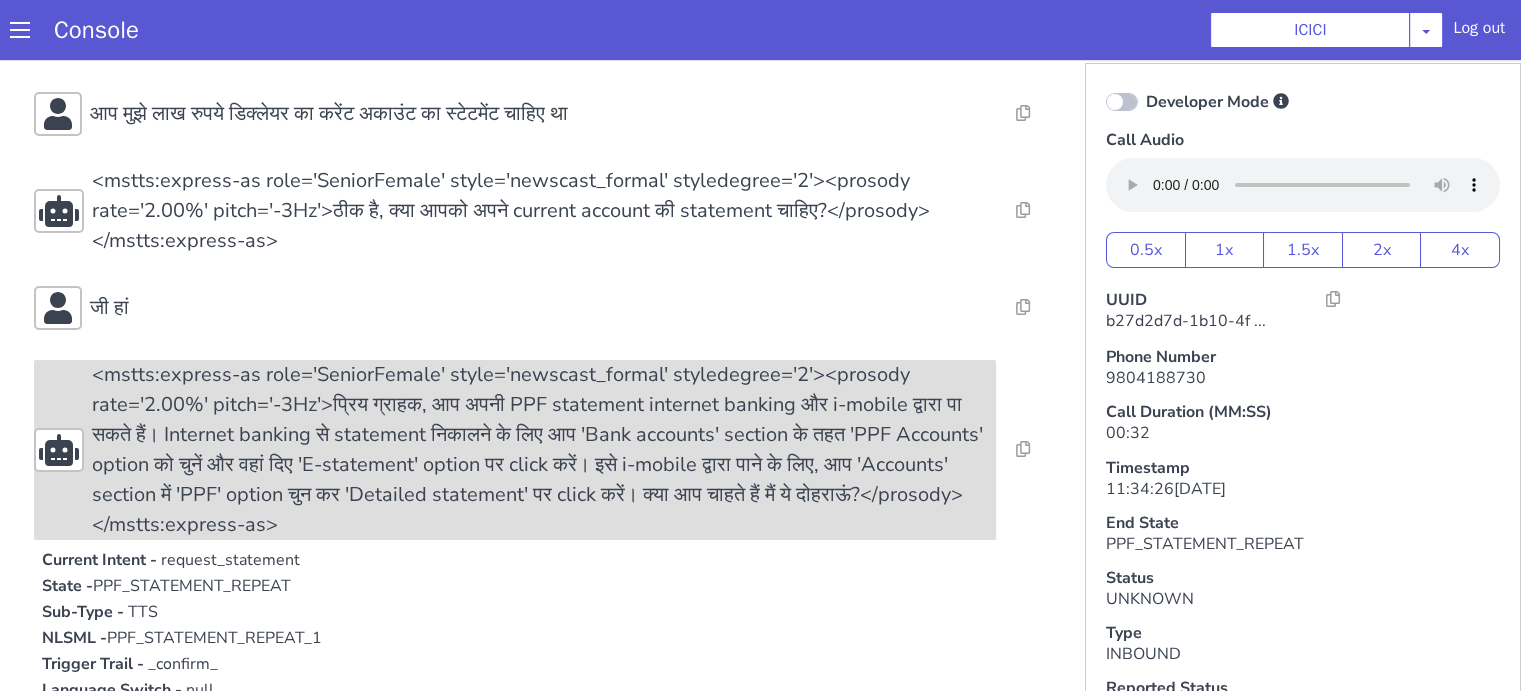 scroll, scrollTop: 223, scrollLeft: 0, axis: vertical 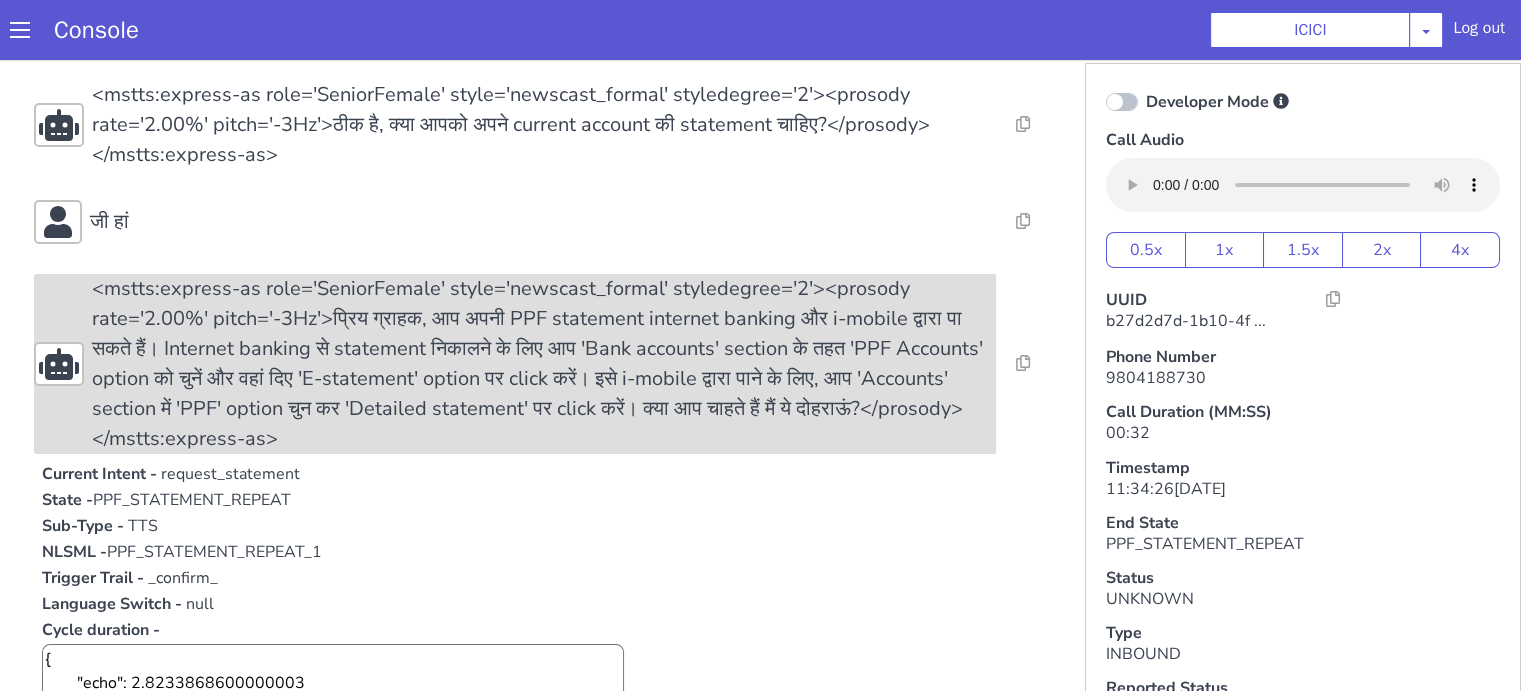 click on "<mstts:express-as role='SeniorFemale' style='newscast_formal' styledegree='2'><prosody rate='2.00%' pitch='-3Hz'>प्रिय ग्राहक, आप अपनी PPF statement internet banking और i-mobile द्वारा पा सकते हैं। Internet banking से statement निकालने के लिए आप 'Bank accounts' section के तहत 'PPF Accounts' option को चुनें और वहां दिए 'E-statement' option पर click करें। इसे i-mobile द्वारा पाने के लिए, आप 'Accounts' section में 'PPF' option चुन कर 'Detailed statement' पर click करें। क्या आप चाहते हैं मैं ये दोहराऊं?</prosody></mstts:express-as>" at bounding box center [544, 364] 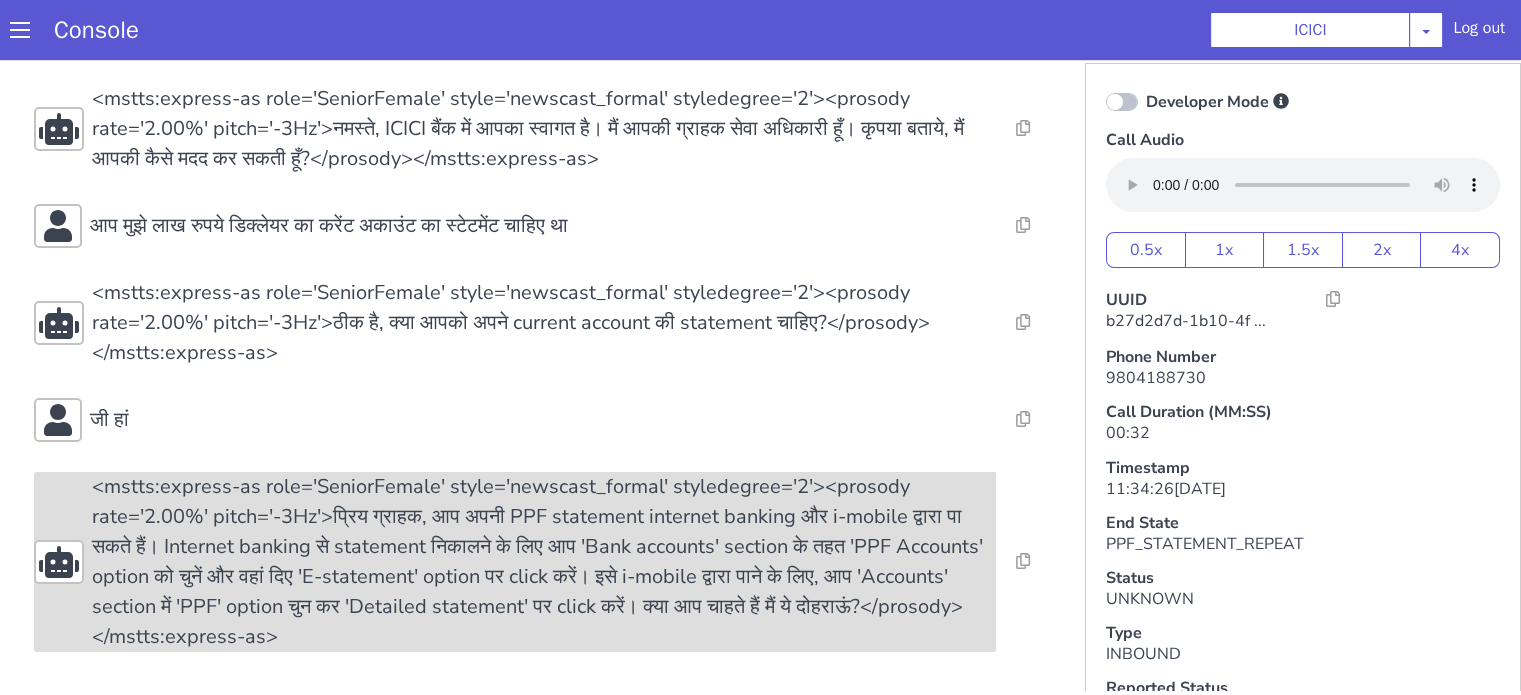 scroll, scrollTop: 23, scrollLeft: 0, axis: vertical 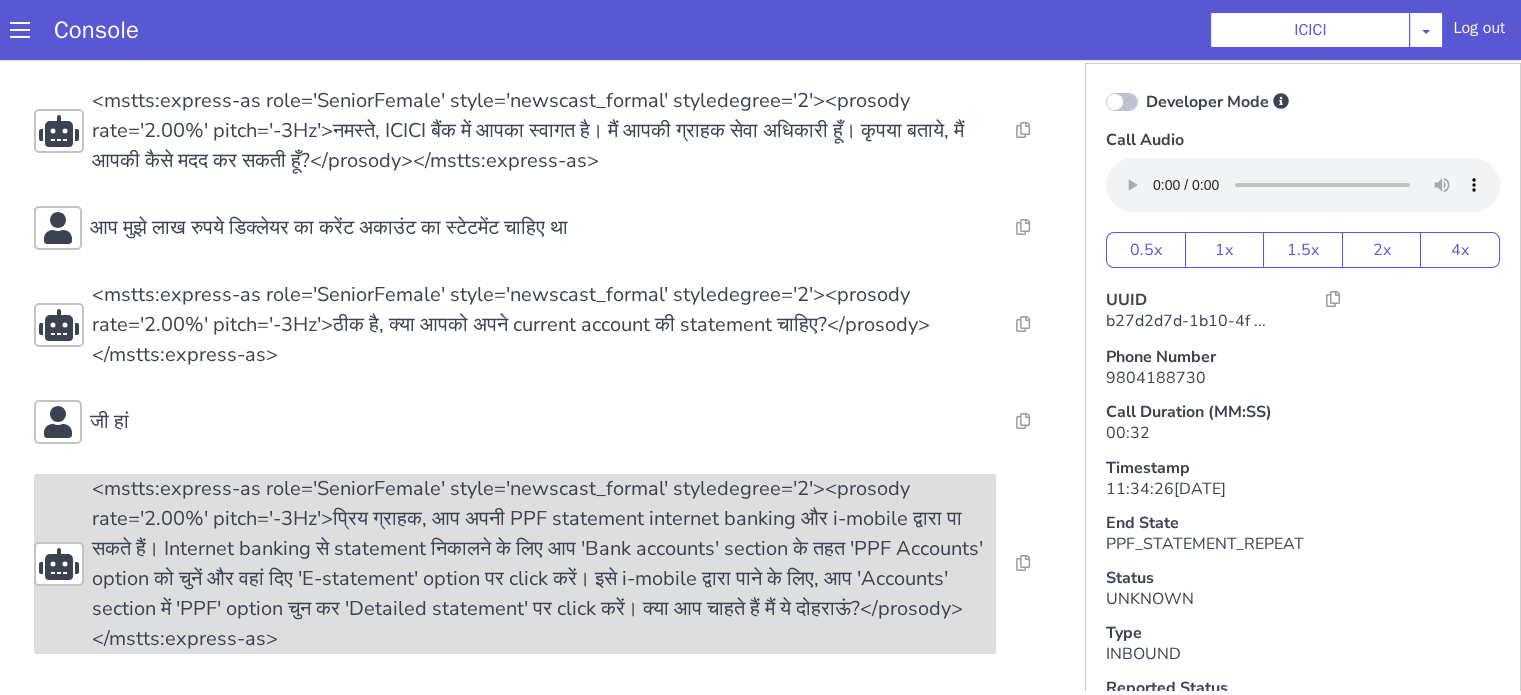 click on "<mstts:express-as role='SeniorFemale' style='newscast_formal' styledegree='2'><prosody rate='2.00%' pitch='-3Hz'>प्रिय ग्राहक, आप अपनी PPF statement internet banking और i-mobile द्वारा पा सकते हैं। Internet banking से statement निकालने के लिए आप 'Bank accounts' section के तहत 'PPF Accounts' option को चुनें और वहां दिए 'E-statement' option पर click करें। इसे i-mobile द्वारा पाने के लिए, आप 'Accounts' section में 'PPF' option चुन कर 'Detailed statement' पर click करें। क्या आप चाहते हैं मैं ये दोहराऊं?</prosody></mstts:express-as>" at bounding box center [544, 564] 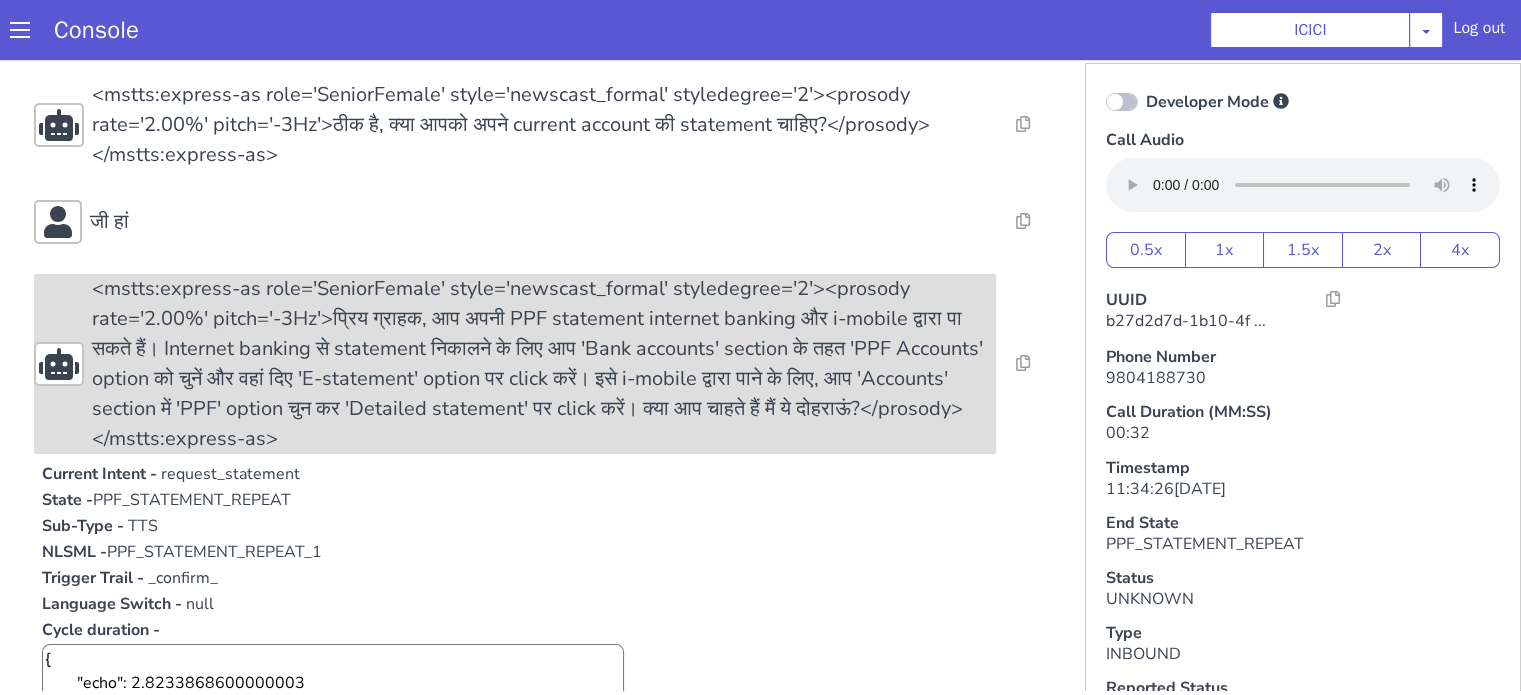 click on "<mstts:express-as role='SeniorFemale' style='newscast_formal' styledegree='2'><prosody rate='2.00%' pitch='-3Hz'>प्रिय ग्राहक, आप अपनी PPF statement internet banking और i-mobile द्वारा पा सकते हैं। Internet banking से statement निकालने के लिए आप 'Bank accounts' section के तहत 'PPF Accounts' option को चुनें और वहां दिए 'E-statement' option पर click करें। इसे i-mobile द्वारा पाने के लिए, आप 'Accounts' section में 'PPF' option चुन कर 'Detailed statement' पर click करें। क्या आप चाहते हैं मैं ये दोहराऊं?</prosody></mstts:express-as>" at bounding box center (544, 364) 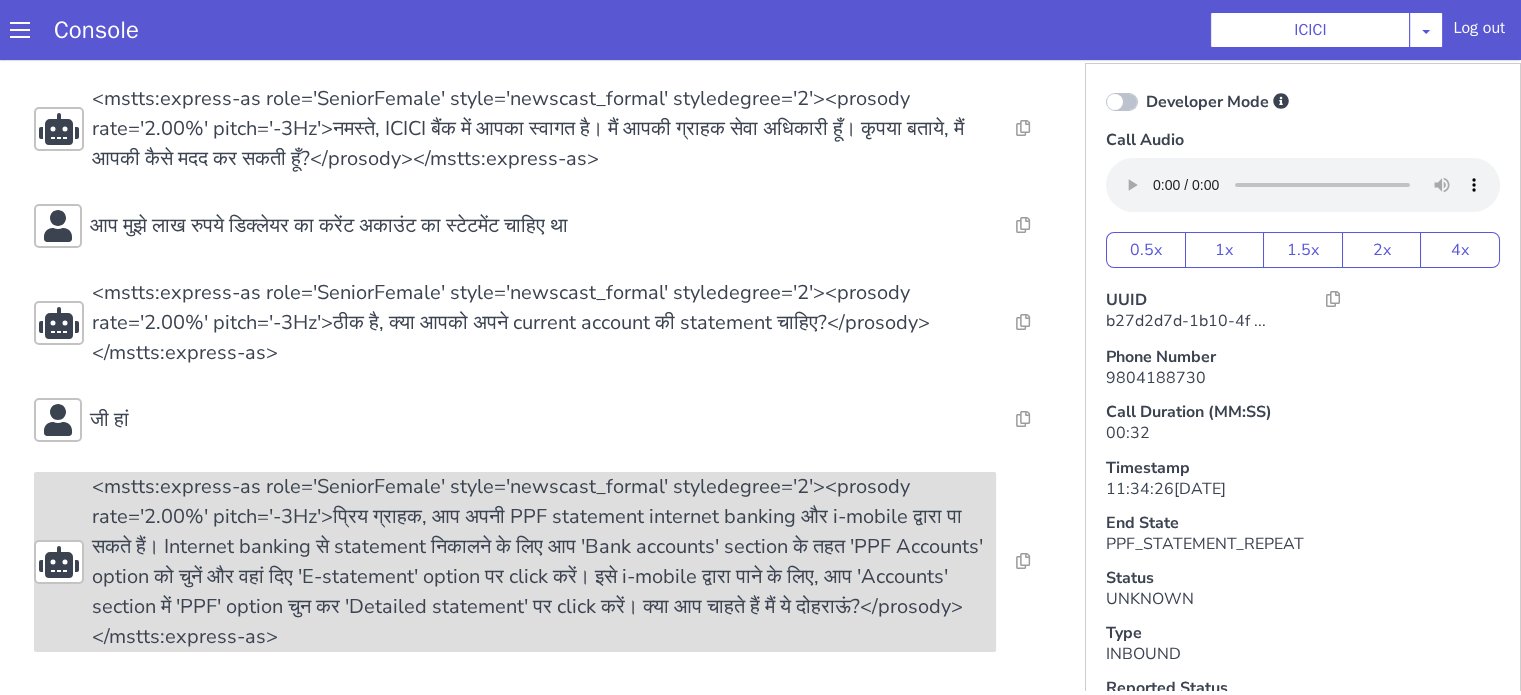 scroll, scrollTop: 23, scrollLeft: 0, axis: vertical 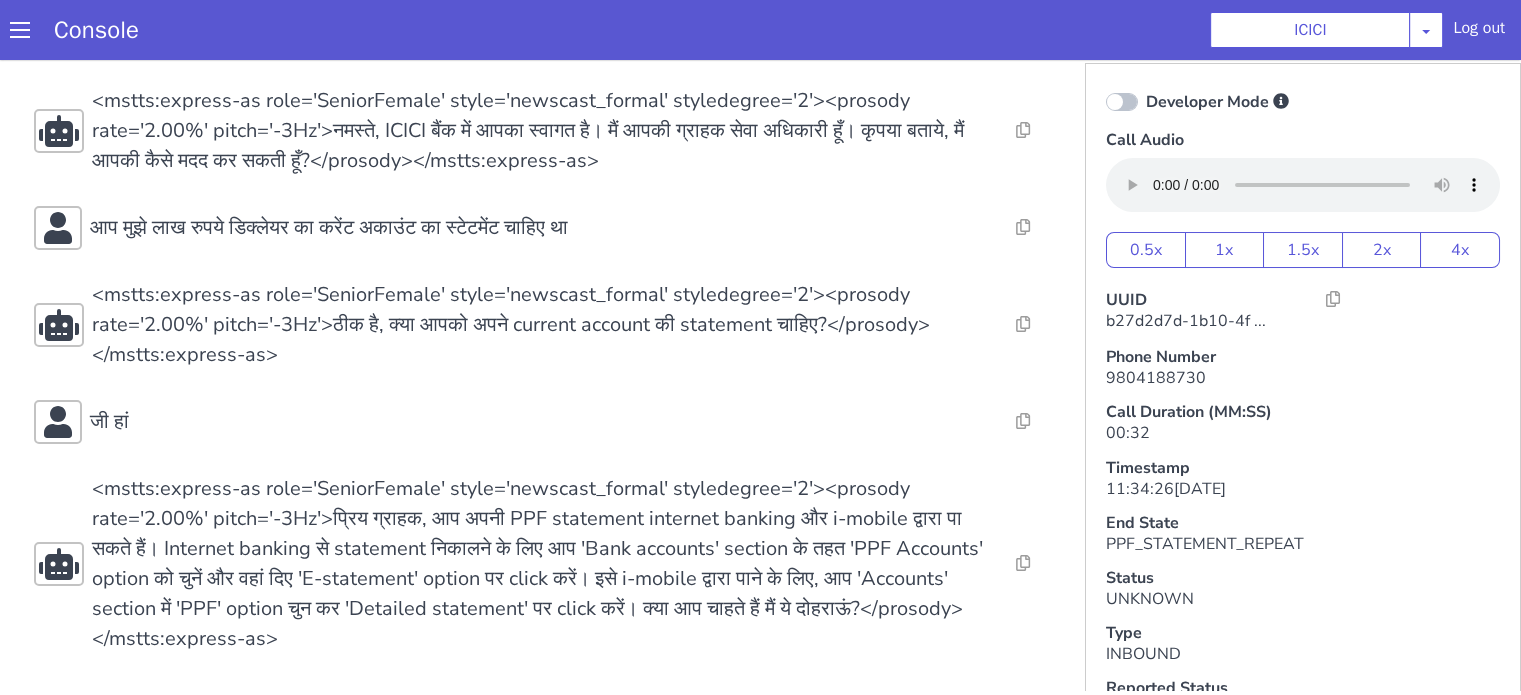 click on "Console ICICI AO Smith Airtel DTH Pilot Airtel POC Alice Blue NT Aliceblue American Finance - US Apollo Apollo 24*7 Application - Collections Auto NPS feedback Avaya Devconnect Axis Axis AMC Axis Outbound BAGIC BALIC BALIC Old 2 [PERSON_NAME] Autofinance [PERSON_NAME] Demo Barbeque Nation Buy Now Pay Later Cars24 Cashe Central Bank of [GEOGRAPHIC_DATA] [PERSON_NAME] Cholamandalam Finance Consumer Durables Coverfox Covid19 Helpline Credgenics CreditMate DPDzero DUMMY Data collection Demo - Collections Dish TV ERCM Emeritus Eureka Forbes - LQ FFAM360 - US Familiarity Farming_Axis Finaccel Flipkart Flow Templates Fusion Microfinance Giorgos_TestBot Great Learning Grievance Bot HDB Finance HDFC HDFC Ergo HDFC Freedom CC HDFC Life Demo HDFC Securities Hathway Internet Hathway V2 Home Credit IBM IBM Banking Demo ICICI ICICI Bank Outbound ICICI [DEMOGRAPHIC_DATA] Persistency ICICI Prudential ICICI securities ICICI_lombard IDFC First Bank IFFCO Tokio Insurance Iffco [GEOGRAPHIC_DATA] [GEOGRAPHIC_DATA] Indigo IndusInd - Settlement IndusInd CC Insurance Jarvis" at bounding box center (760, 30) 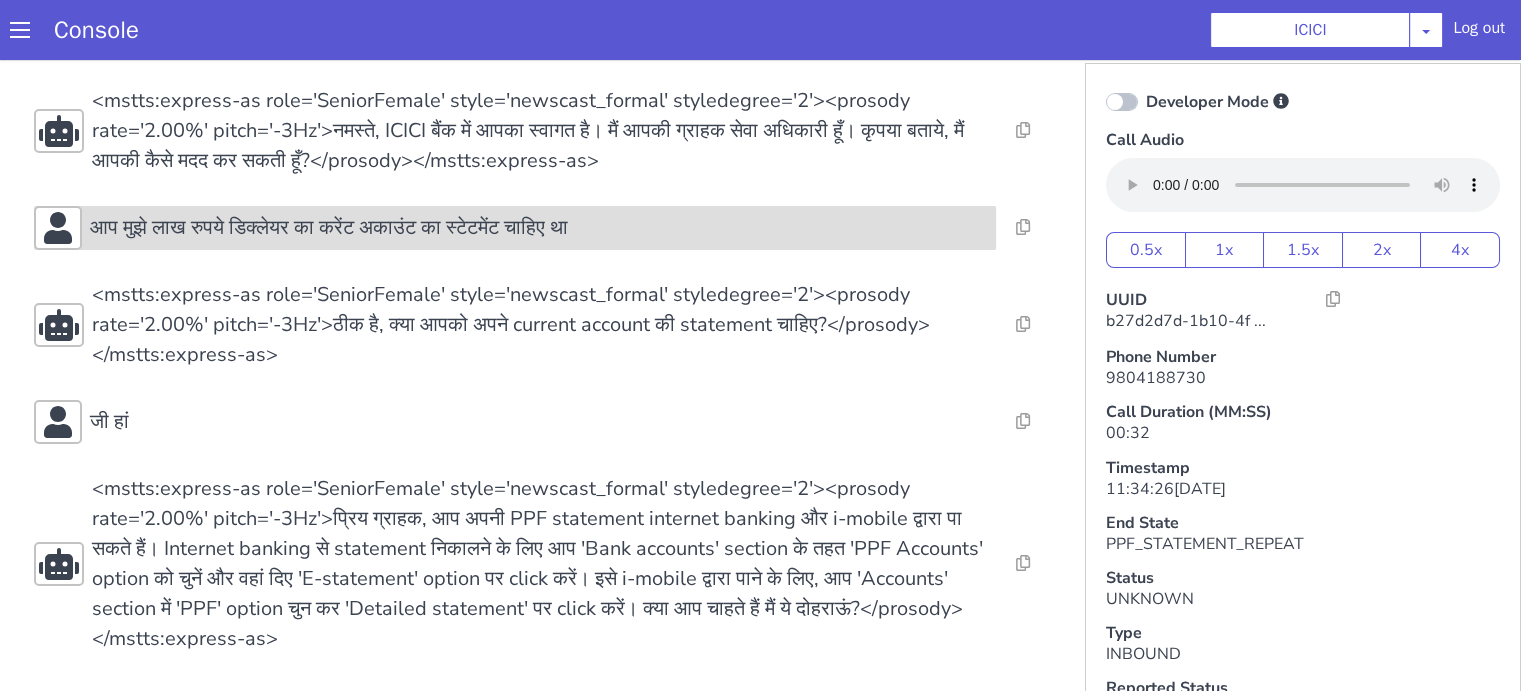 click on "आप मुझे लाख रुपये डिक्लेयर का करेंट अकाउंट का स्टेटमेंट चाहिए था" at bounding box center [515, 228] 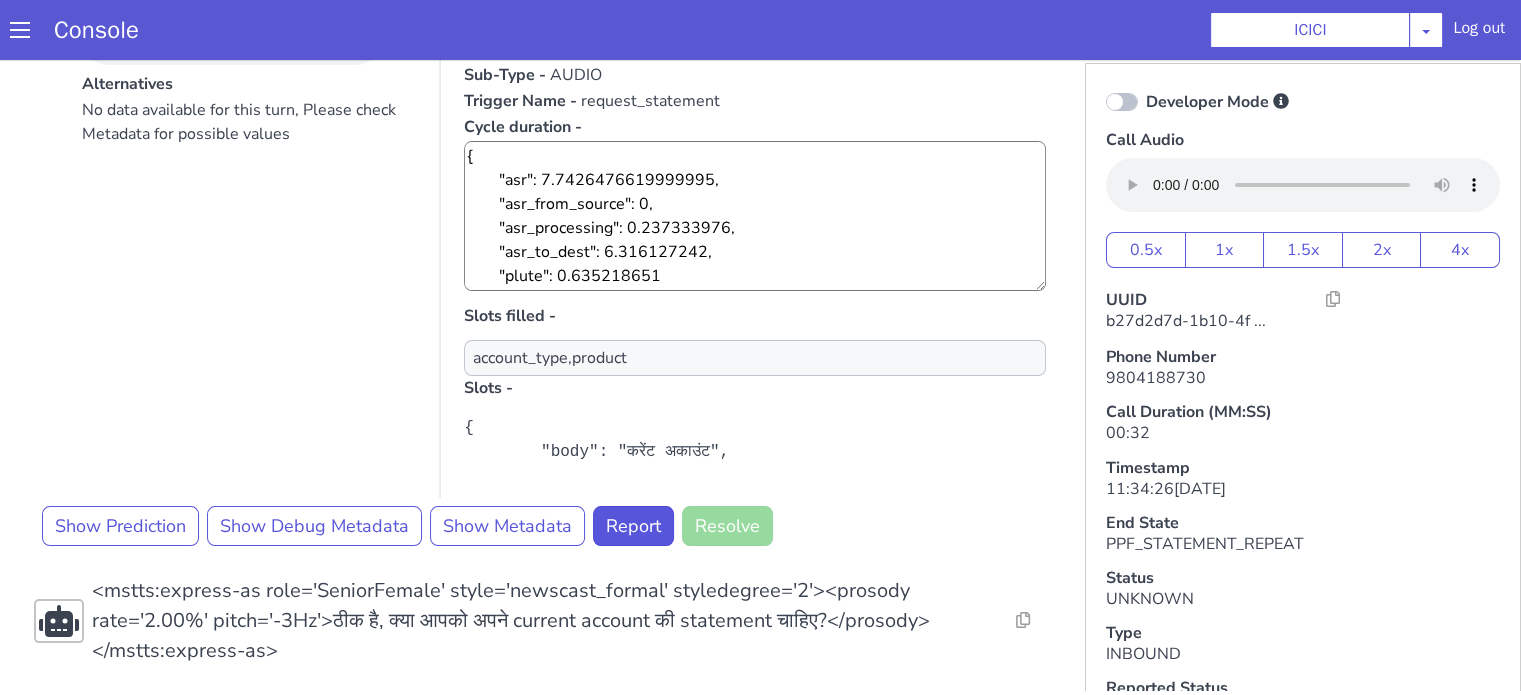 scroll, scrollTop: 286, scrollLeft: 0, axis: vertical 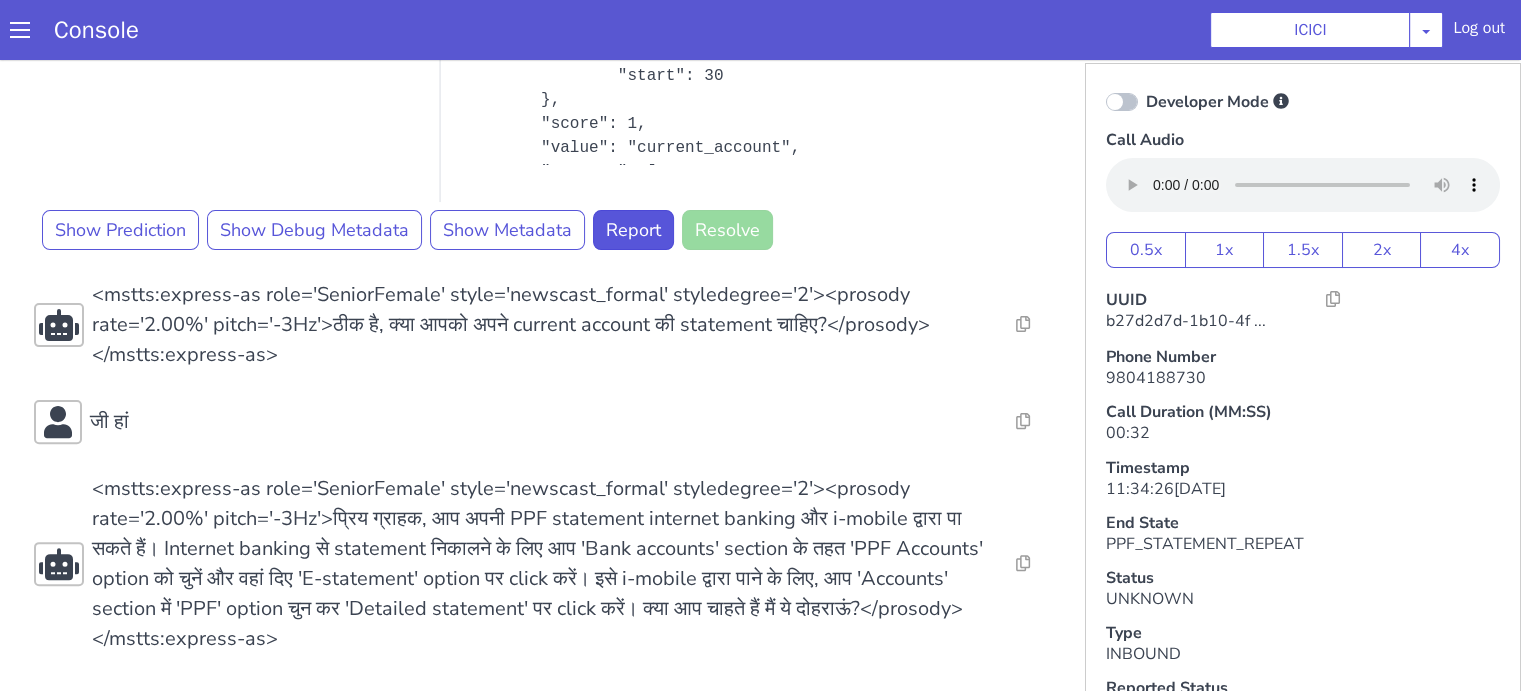 click on "Console ICICI AO Smith Airtel DTH Pilot Airtel POC Alice Blue NT Aliceblue American Finance - US Apollo Apollo 24*7 Application - Collections Auto NPS feedback Avaya Devconnect Axis Axis AMC Axis Outbound BAGIC BALIC BALIC Old 2 [PERSON_NAME] Autofinance [PERSON_NAME] Demo Barbeque Nation Buy Now Pay Later Cars24 Cashe Central Bank of [GEOGRAPHIC_DATA] [PERSON_NAME] Cholamandalam Finance Consumer Durables Coverfox Covid19 Helpline Credgenics CreditMate DPDzero DUMMY Data collection Demo - Collections Dish TV ERCM Emeritus Eureka Forbes - LQ FFAM360 - US Familiarity Farming_Axis Finaccel Flipkart Flow Templates Fusion Microfinance Giorgos_TestBot Great Learning Grievance Bot HDB Finance HDFC HDFC Ergo HDFC Freedom CC HDFC Life Demo HDFC Securities Hathway Internet Hathway V2 Home Credit IBM IBM Banking Demo ICICI ICICI Bank Outbound ICICI [DEMOGRAPHIC_DATA] Persistency ICICI Prudential ICICI securities ICICI_lombard IDFC First Bank IFFCO Tokio Insurance Iffco [GEOGRAPHIC_DATA] [GEOGRAPHIC_DATA] Indigo IndusInd - Settlement IndusInd CC Insurance Jarvis" at bounding box center [760, 30] 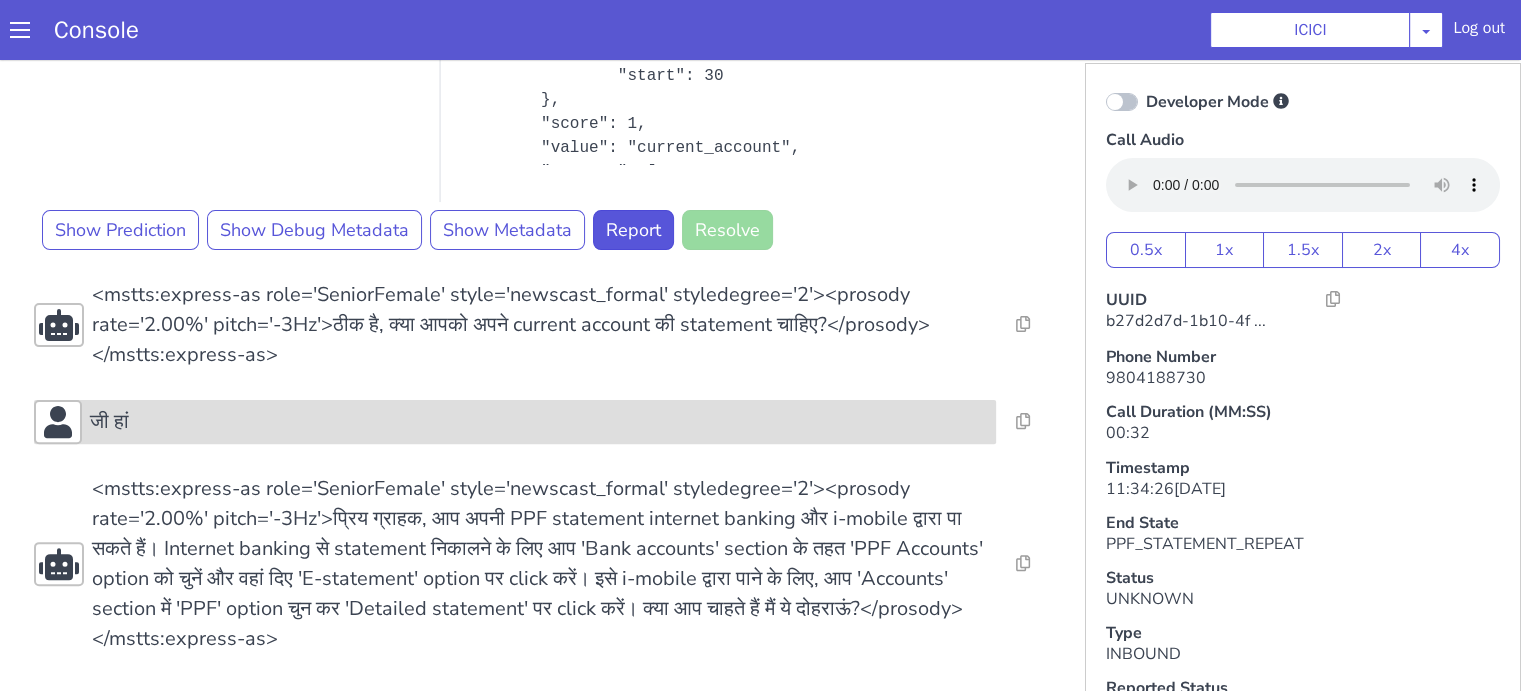 click on "जी हां" at bounding box center (539, 422) 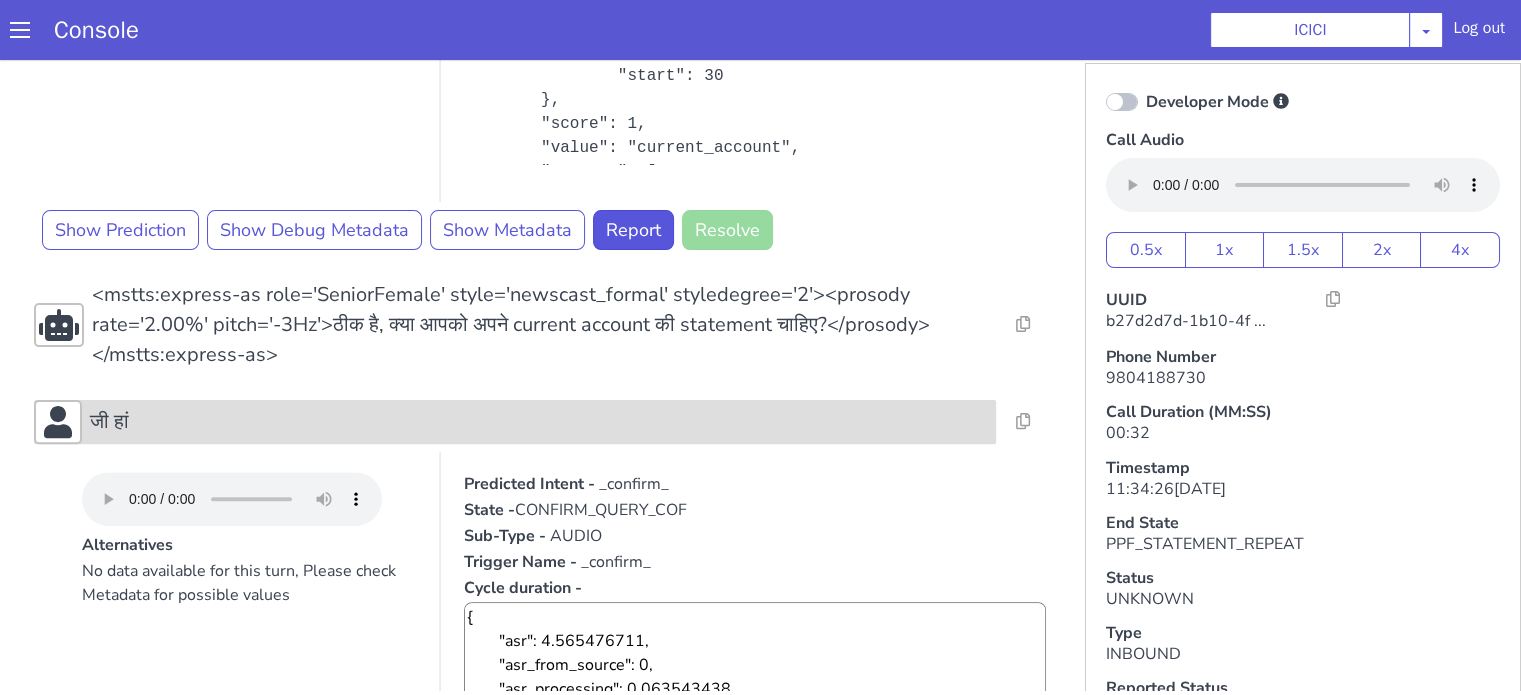 click on "जी हां" at bounding box center (539, 422) 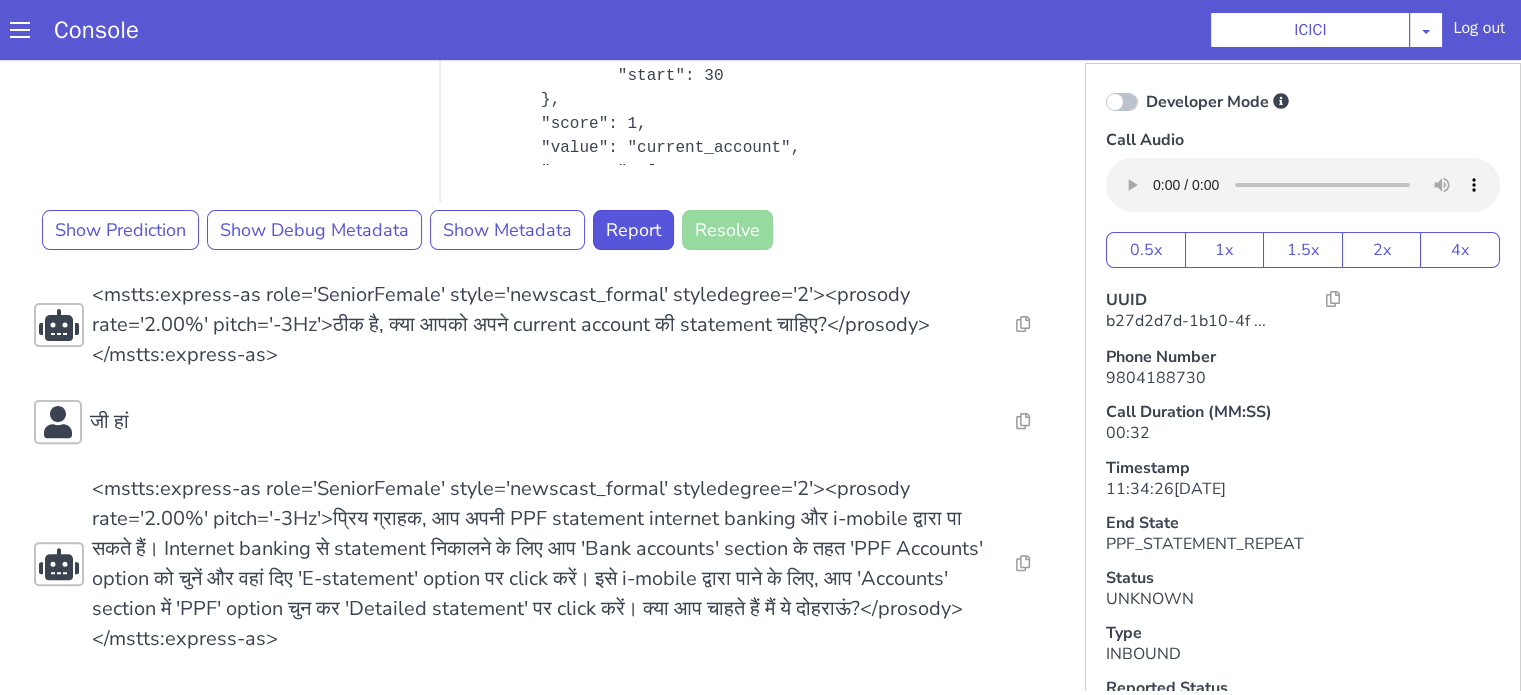 click on "No data available for this turn, Please check Metadata for possible values" at bounding box center (249, 2) 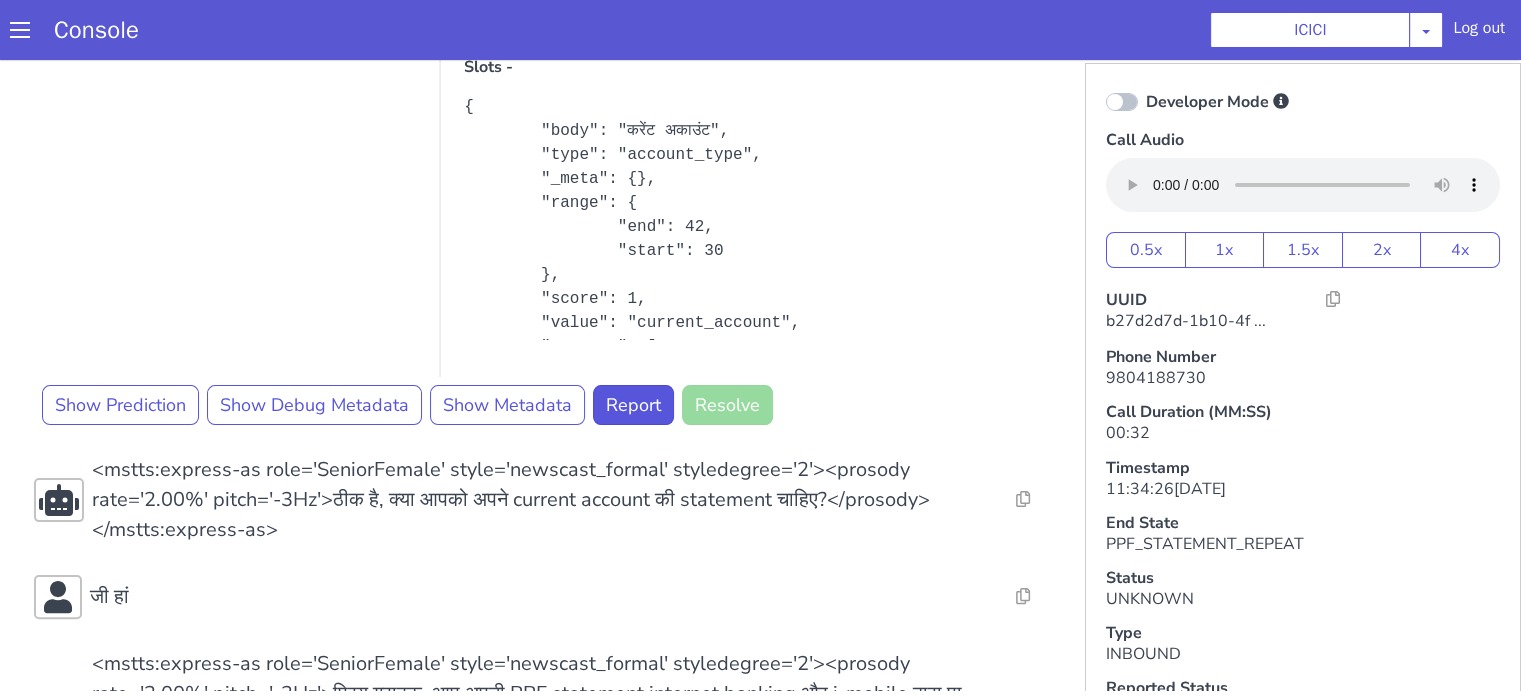 scroll, scrollTop: 286, scrollLeft: 0, axis: vertical 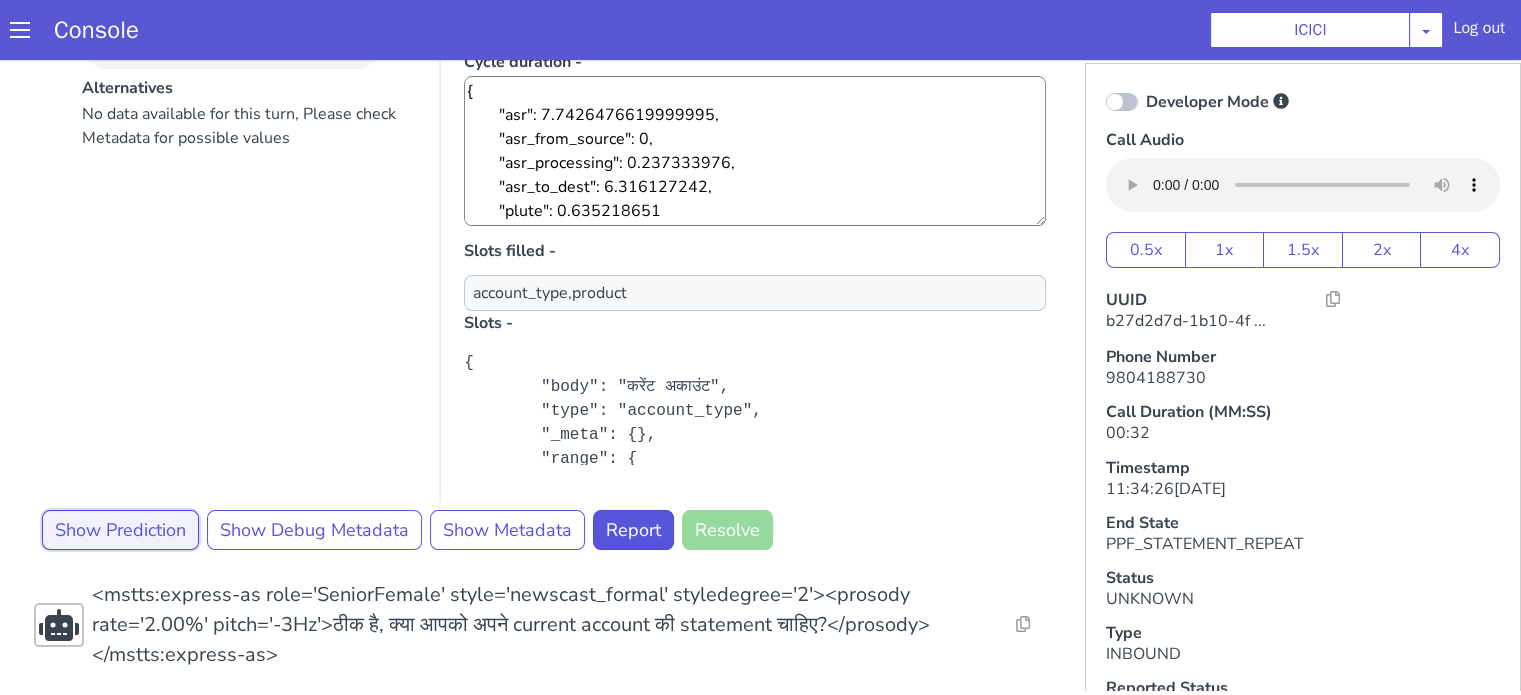 click on "Show Prediction" at bounding box center [120, 530] 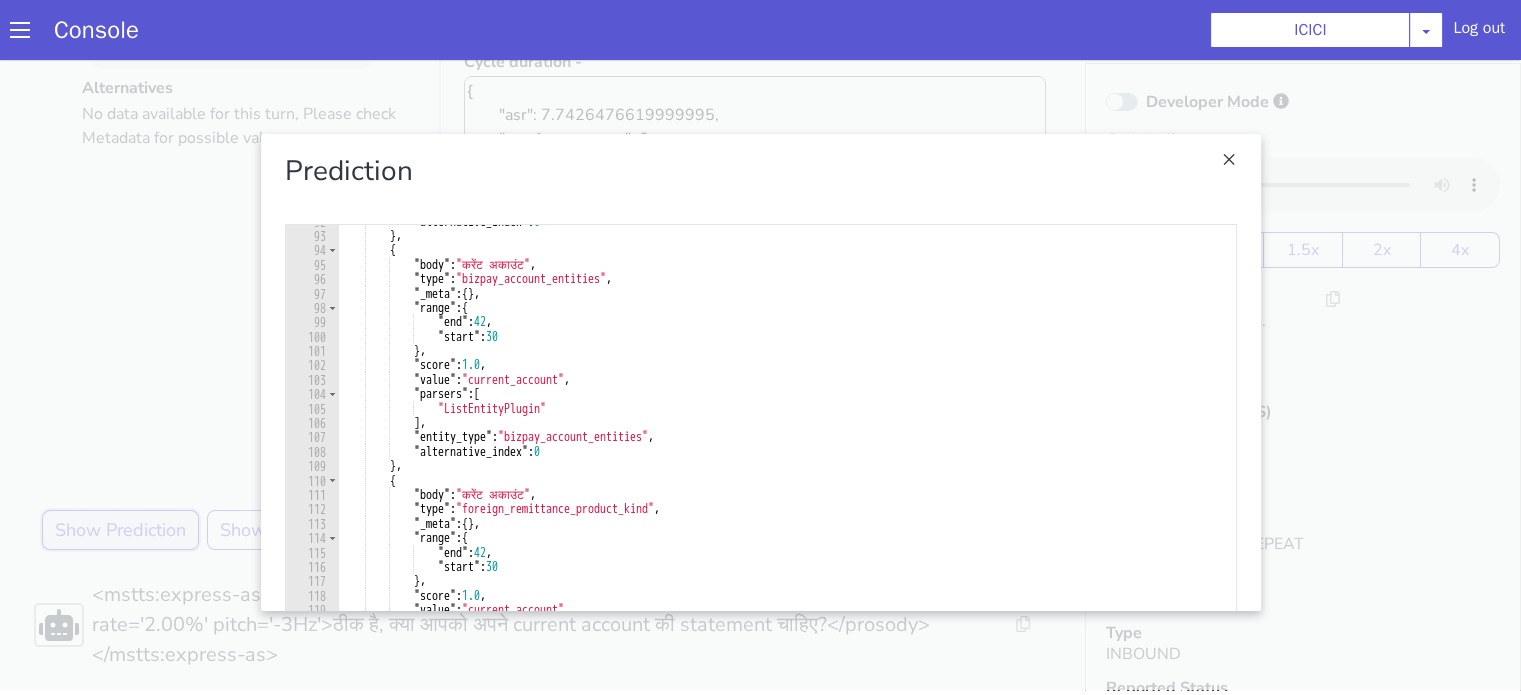 scroll, scrollTop: 1616, scrollLeft: 0, axis: vertical 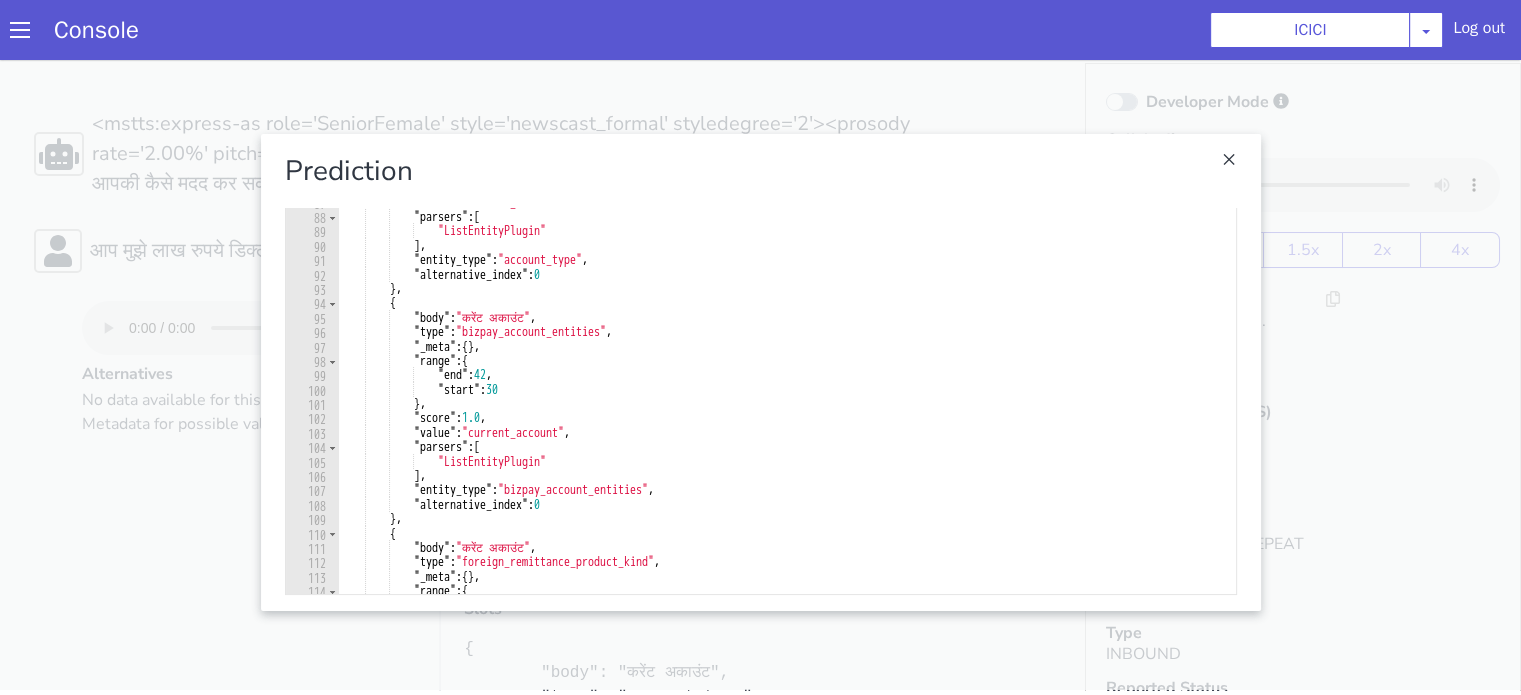 click at bounding box center (760, 372) 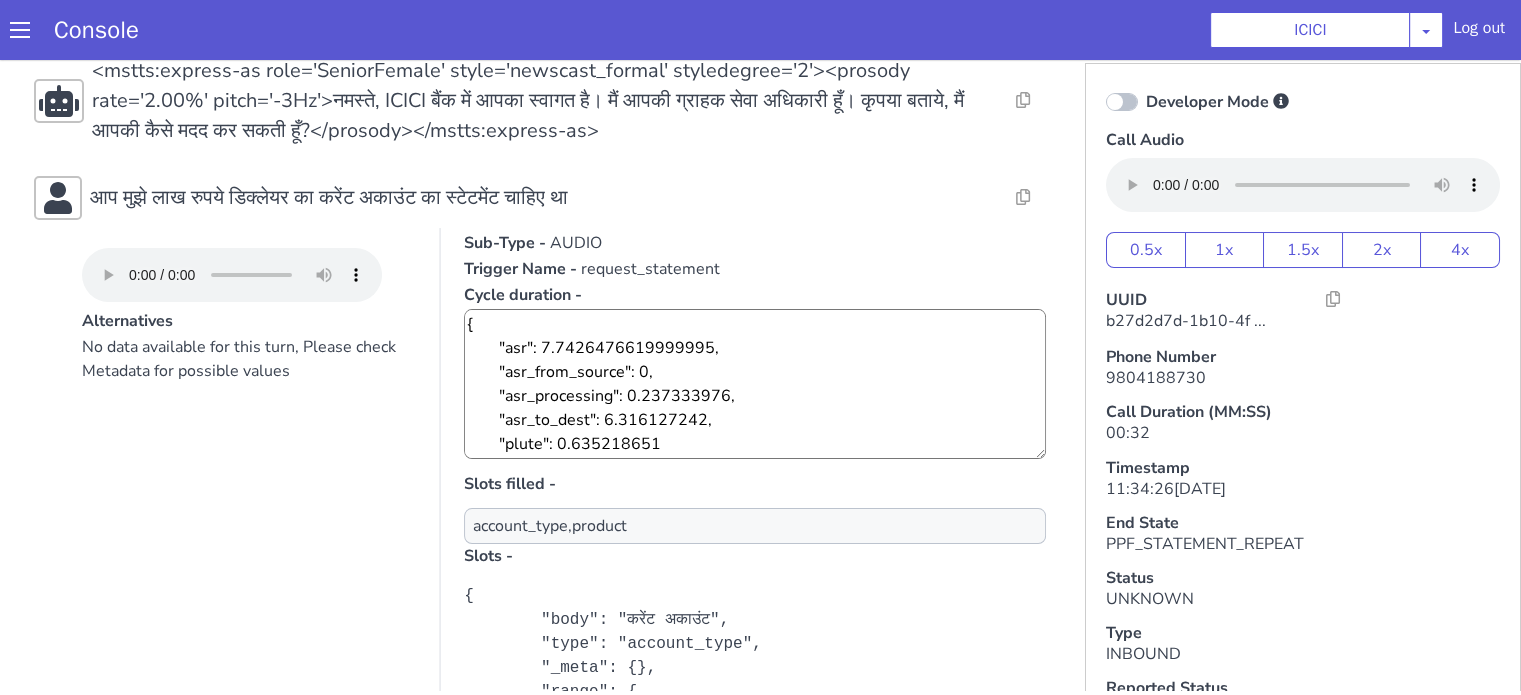 scroll, scrollTop: 100, scrollLeft: 0, axis: vertical 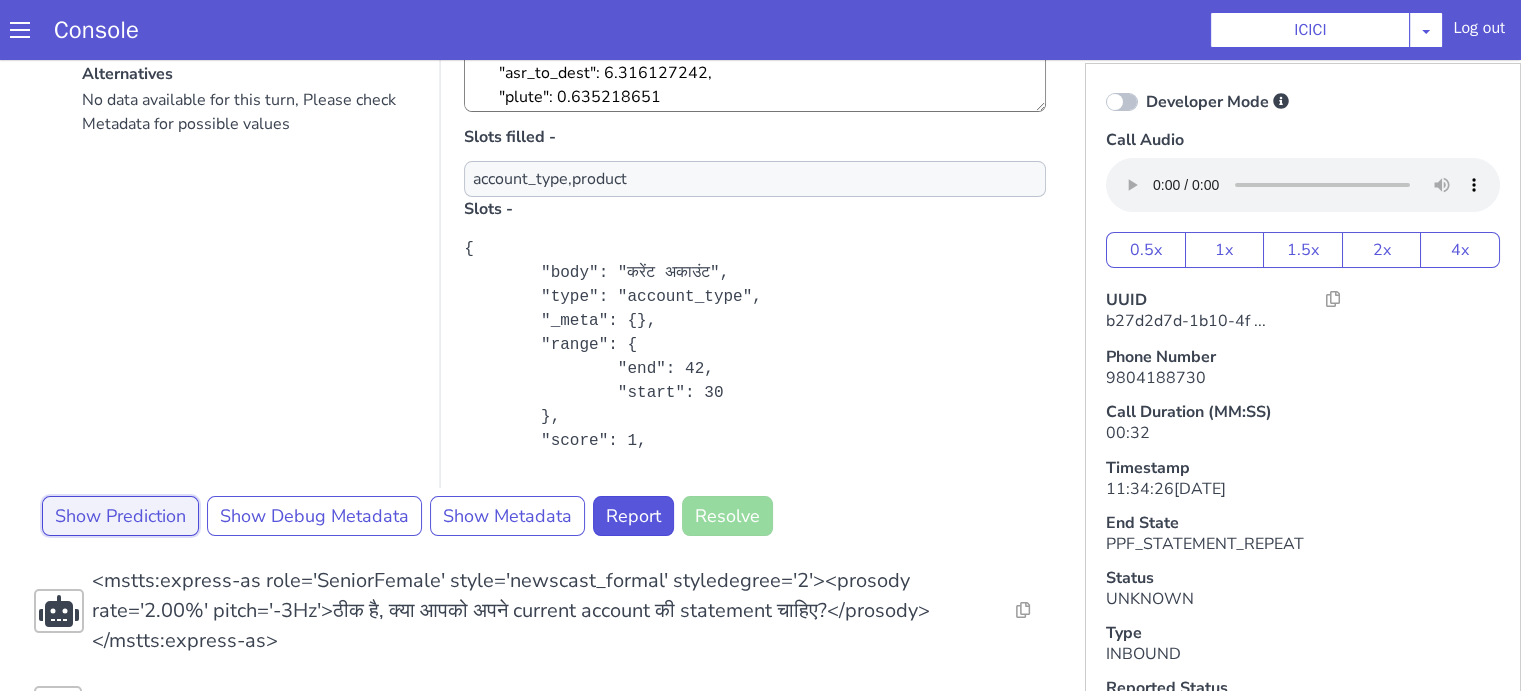 click on "Show Prediction" at bounding box center [120, 516] 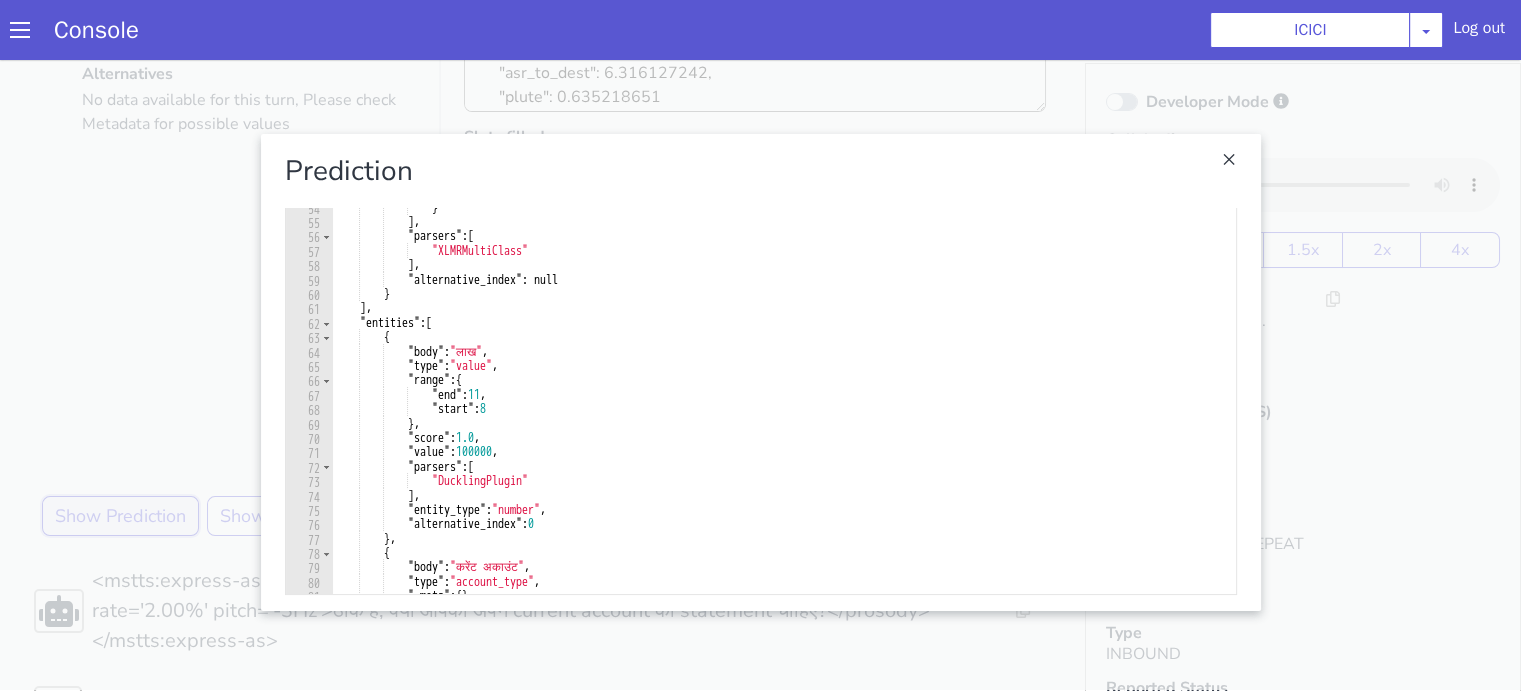 scroll, scrollTop: 657, scrollLeft: 0, axis: vertical 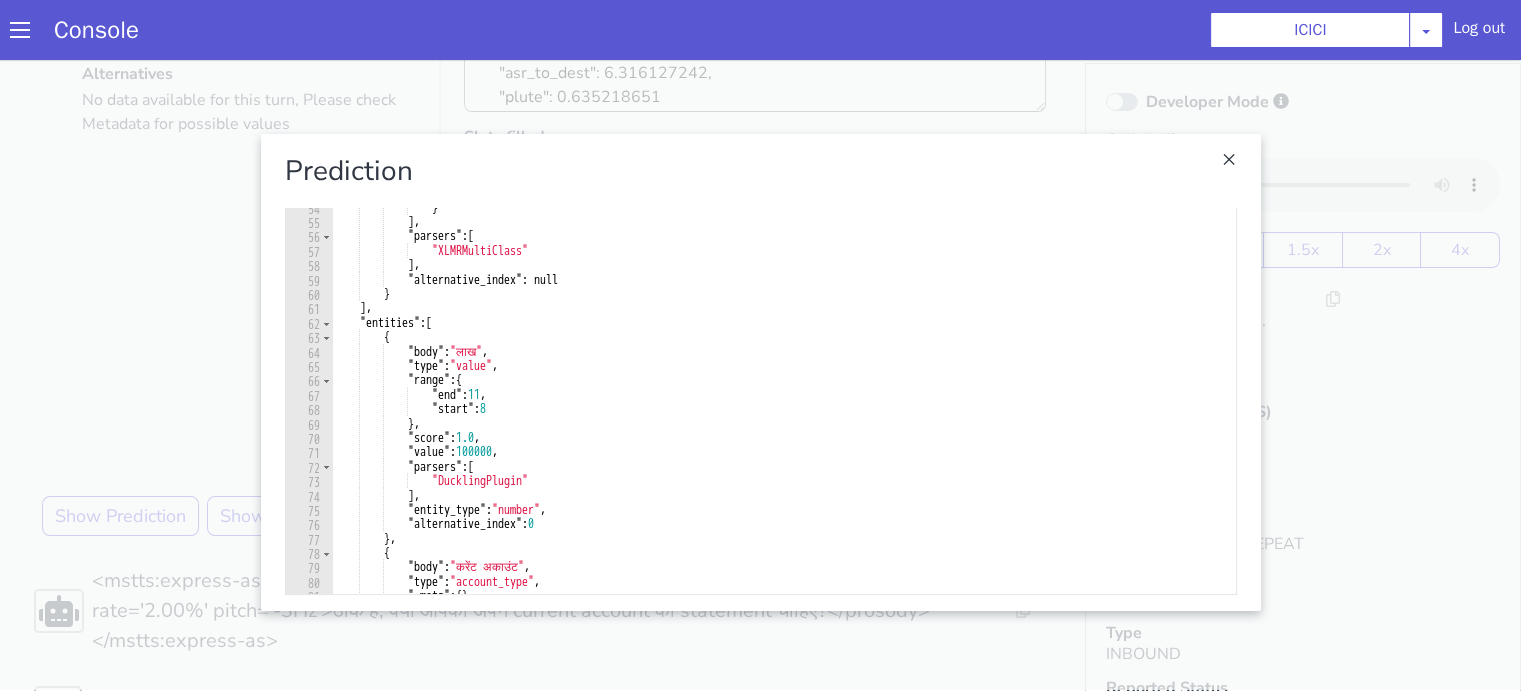drag, startPoint x: 56, startPoint y: 336, endPoint x: 68, endPoint y: 328, distance: 14.422205 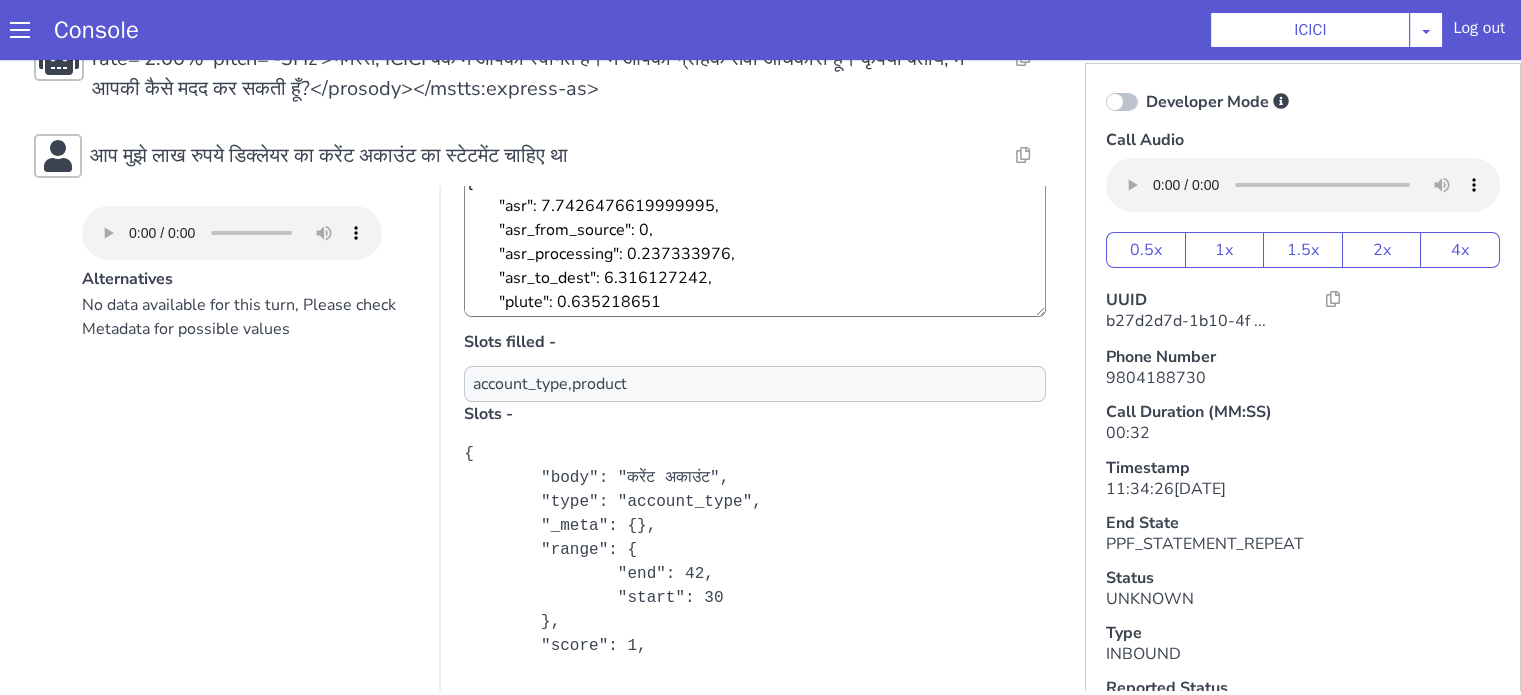 scroll, scrollTop: 0, scrollLeft: 0, axis: both 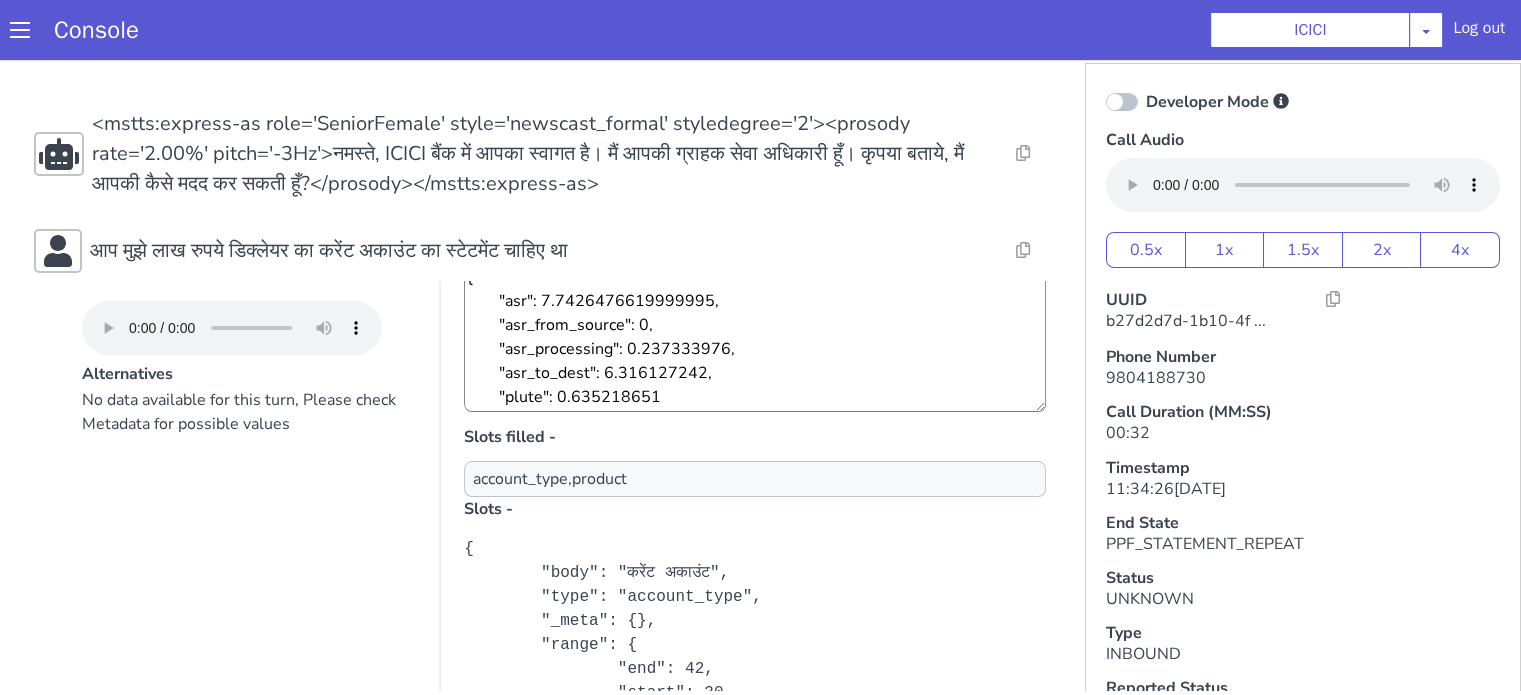 click on "No data available for this turn, Please check Metadata for possible values" at bounding box center [249, 588] 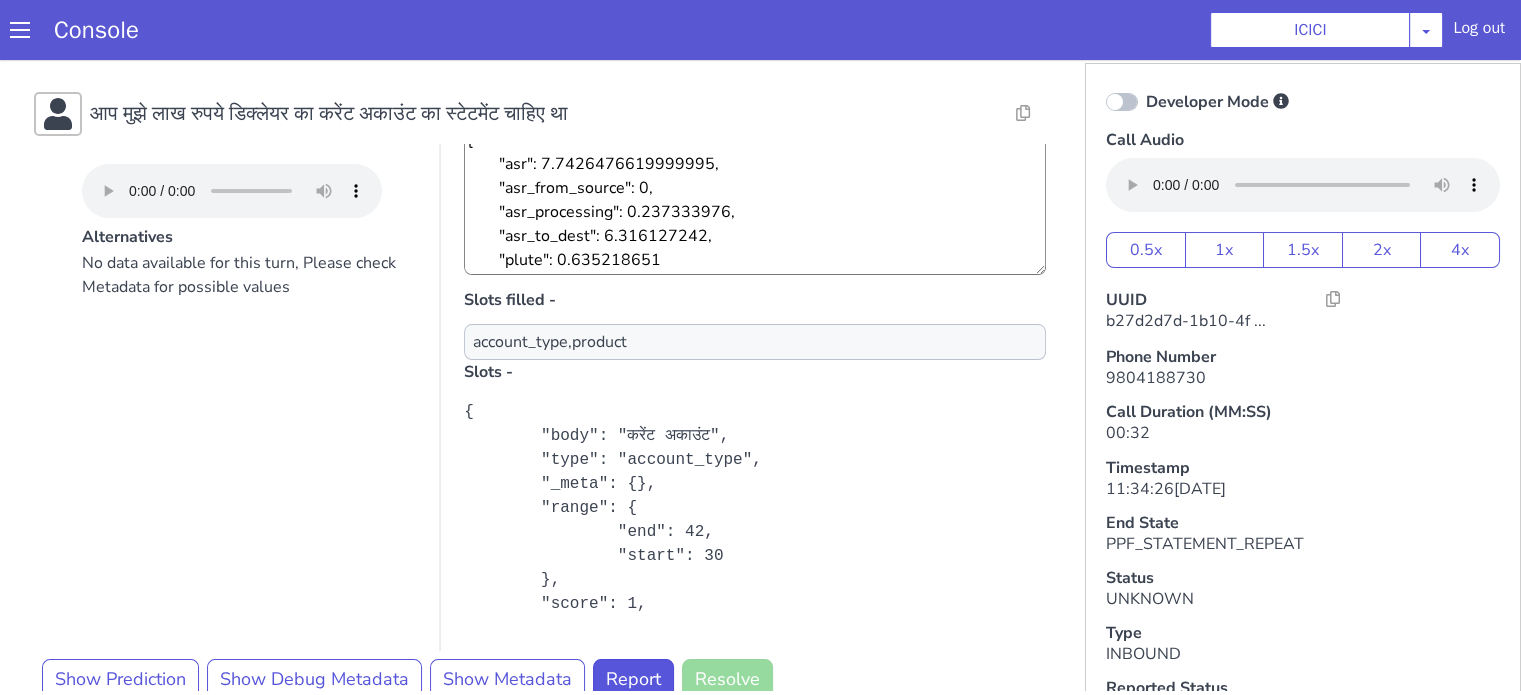 scroll, scrollTop: 200, scrollLeft: 0, axis: vertical 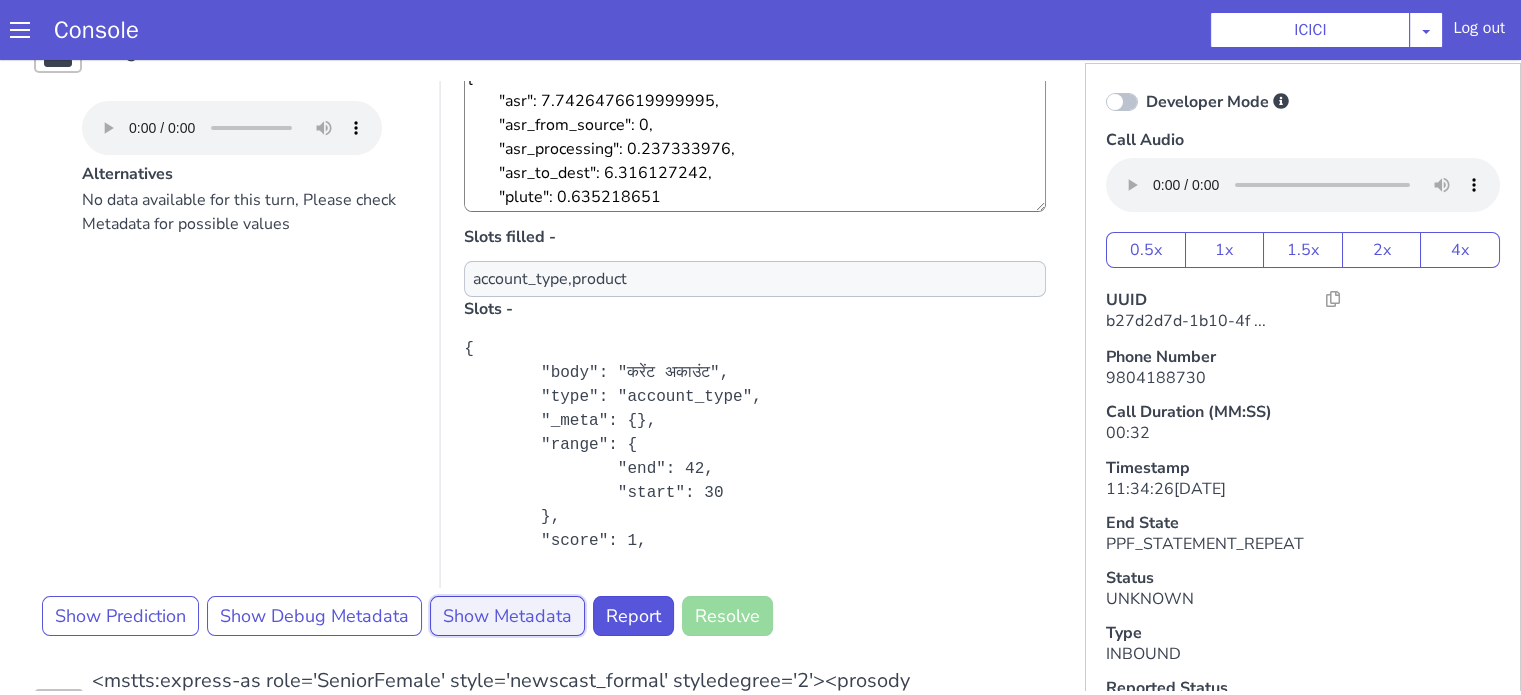 click on "Show Metadata" at bounding box center (507, 616) 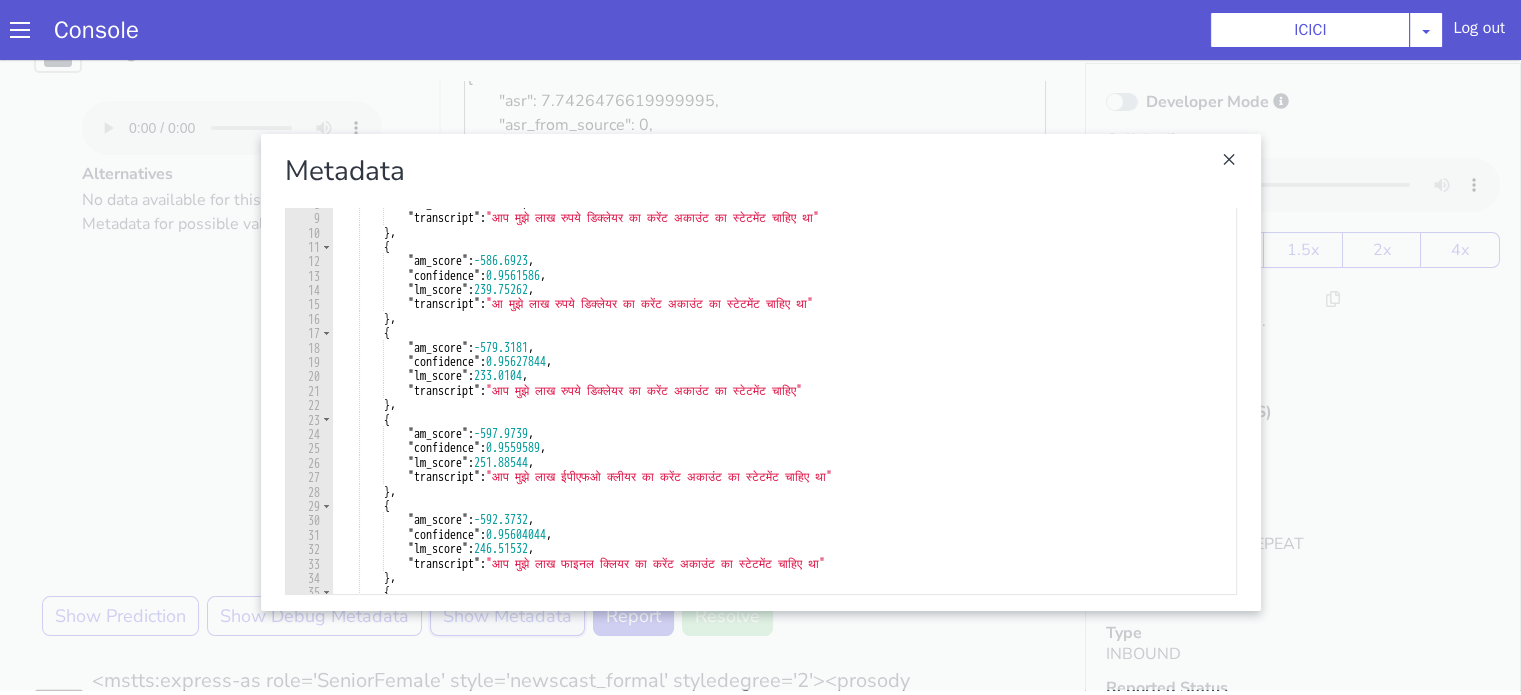 scroll, scrollTop: 0, scrollLeft: 0, axis: both 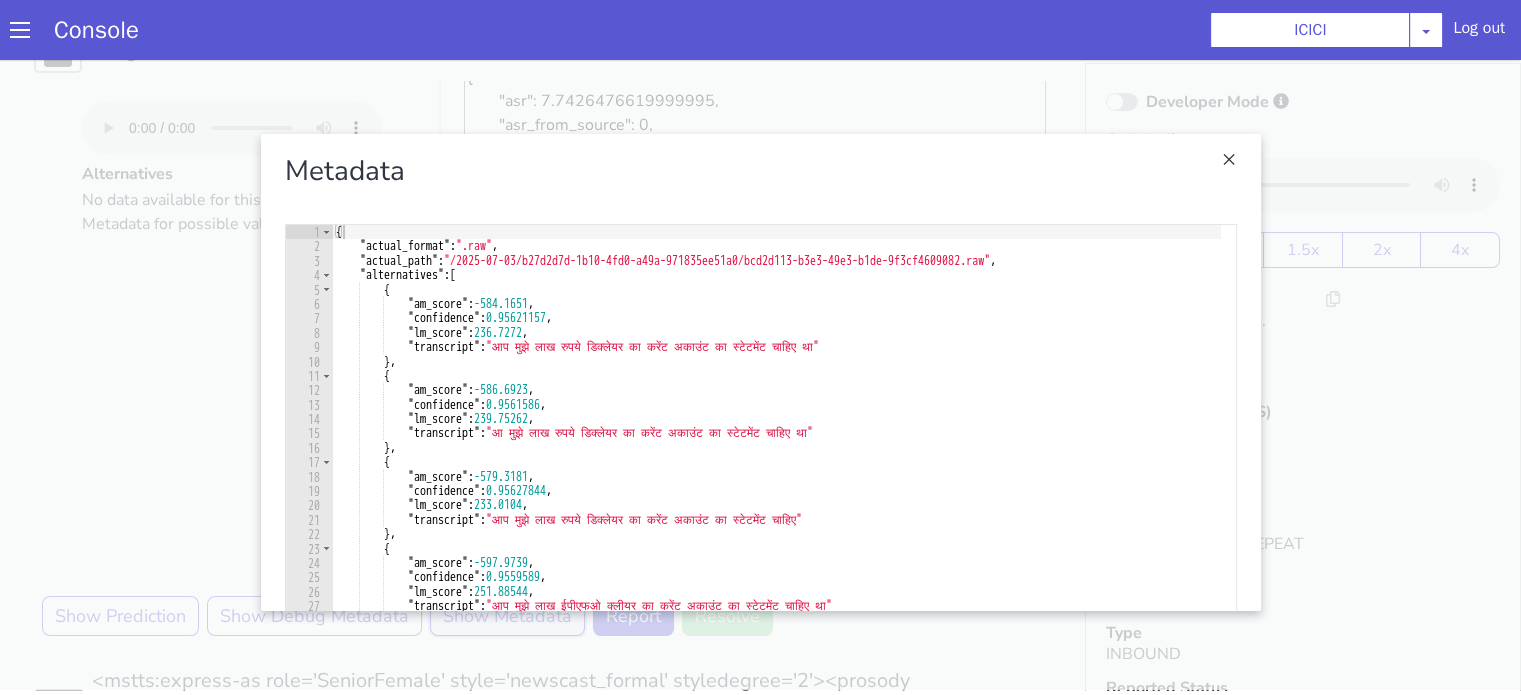 type 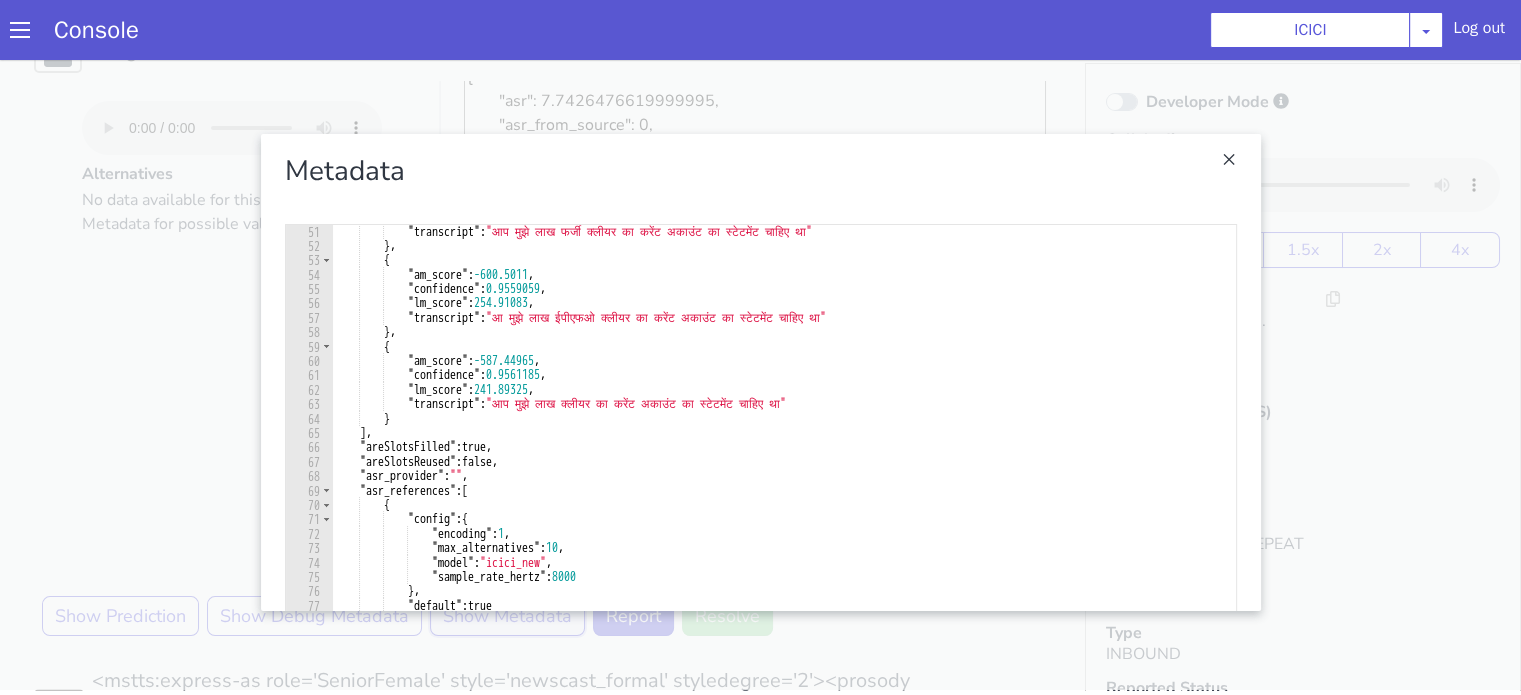 scroll, scrollTop: 720, scrollLeft: 0, axis: vertical 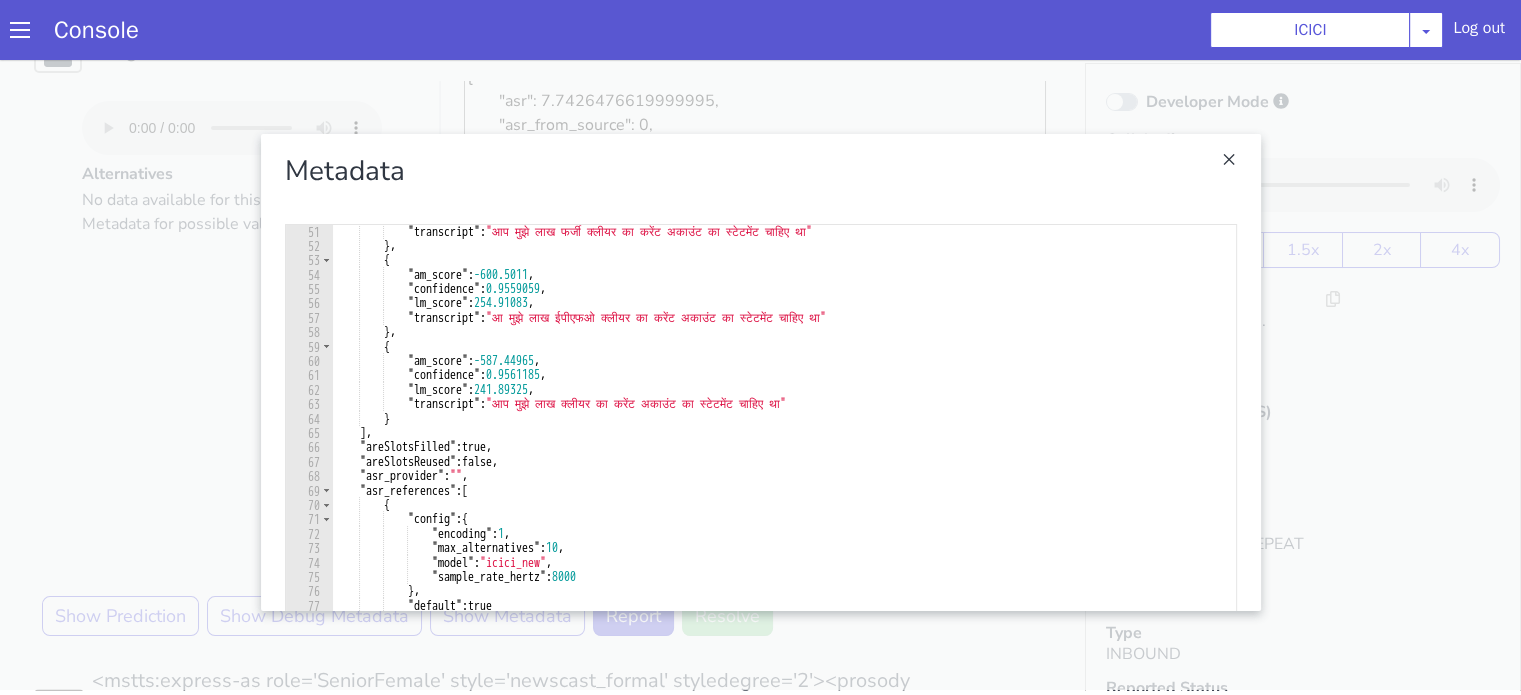 click at bounding box center [760, 372] 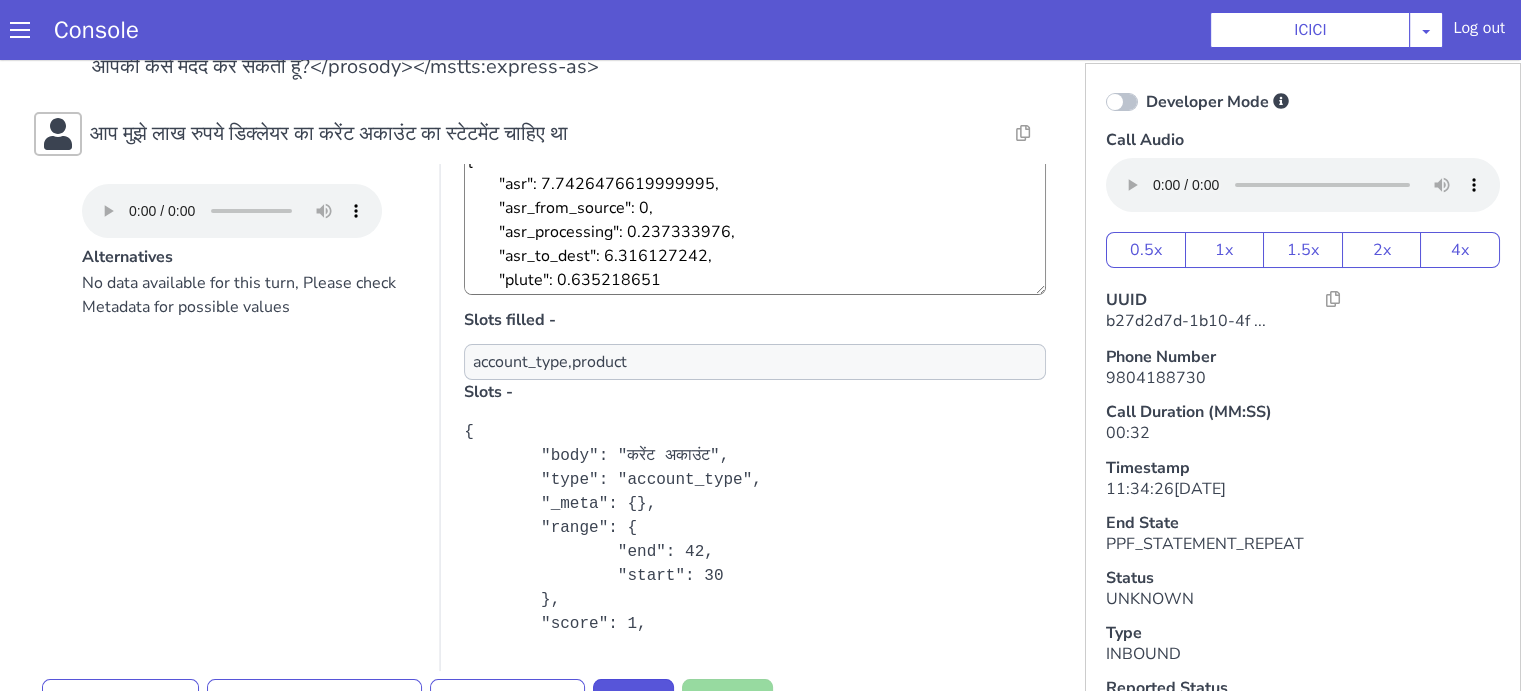 scroll, scrollTop: 0, scrollLeft: 0, axis: both 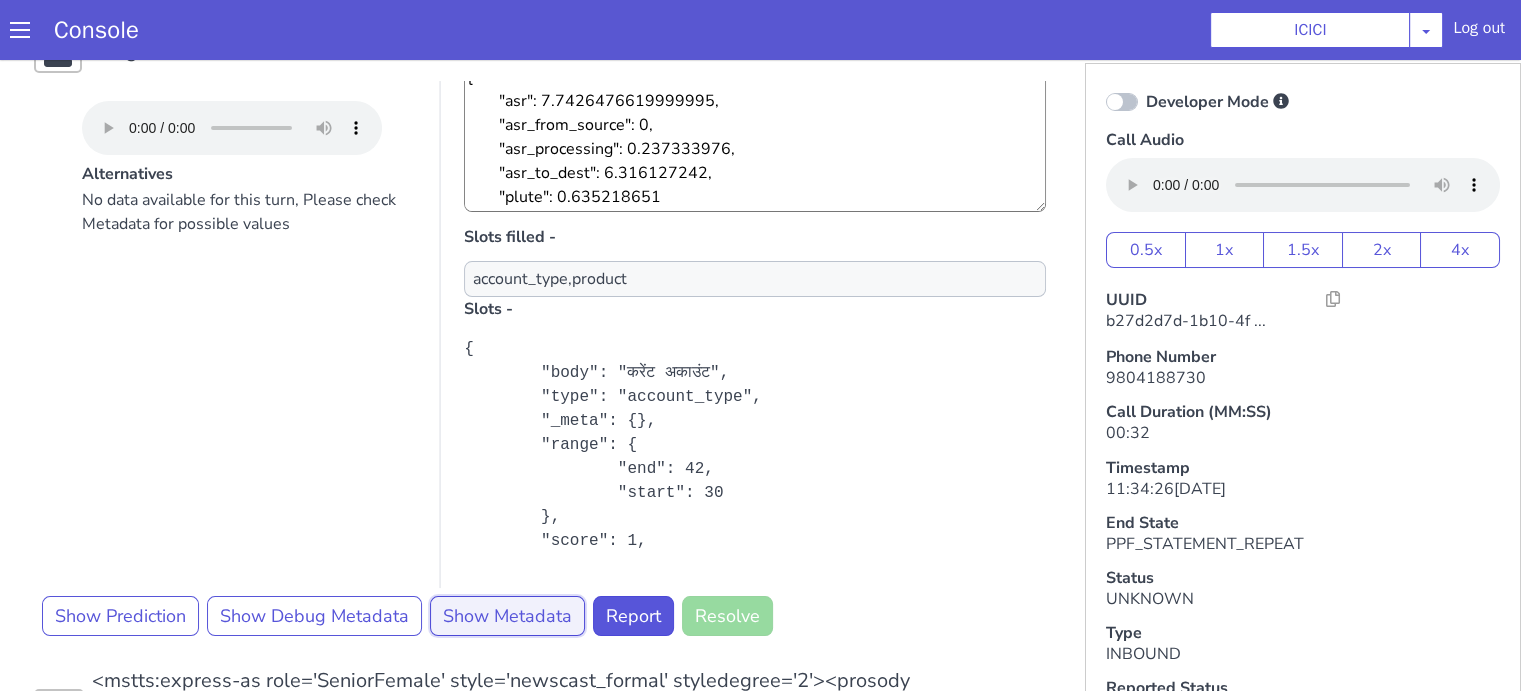 click on "Show Metadata" at bounding box center [507, 616] 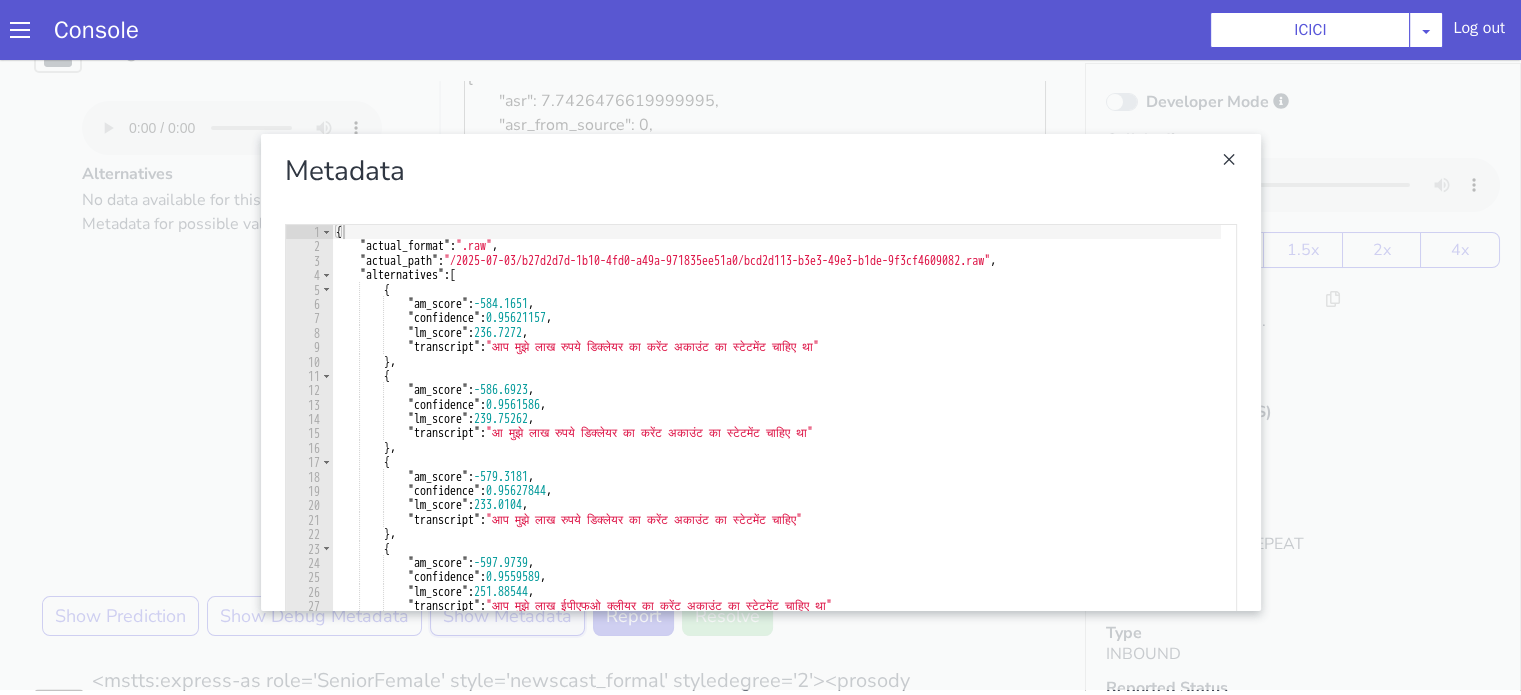 scroll, scrollTop: 0, scrollLeft: 0, axis: both 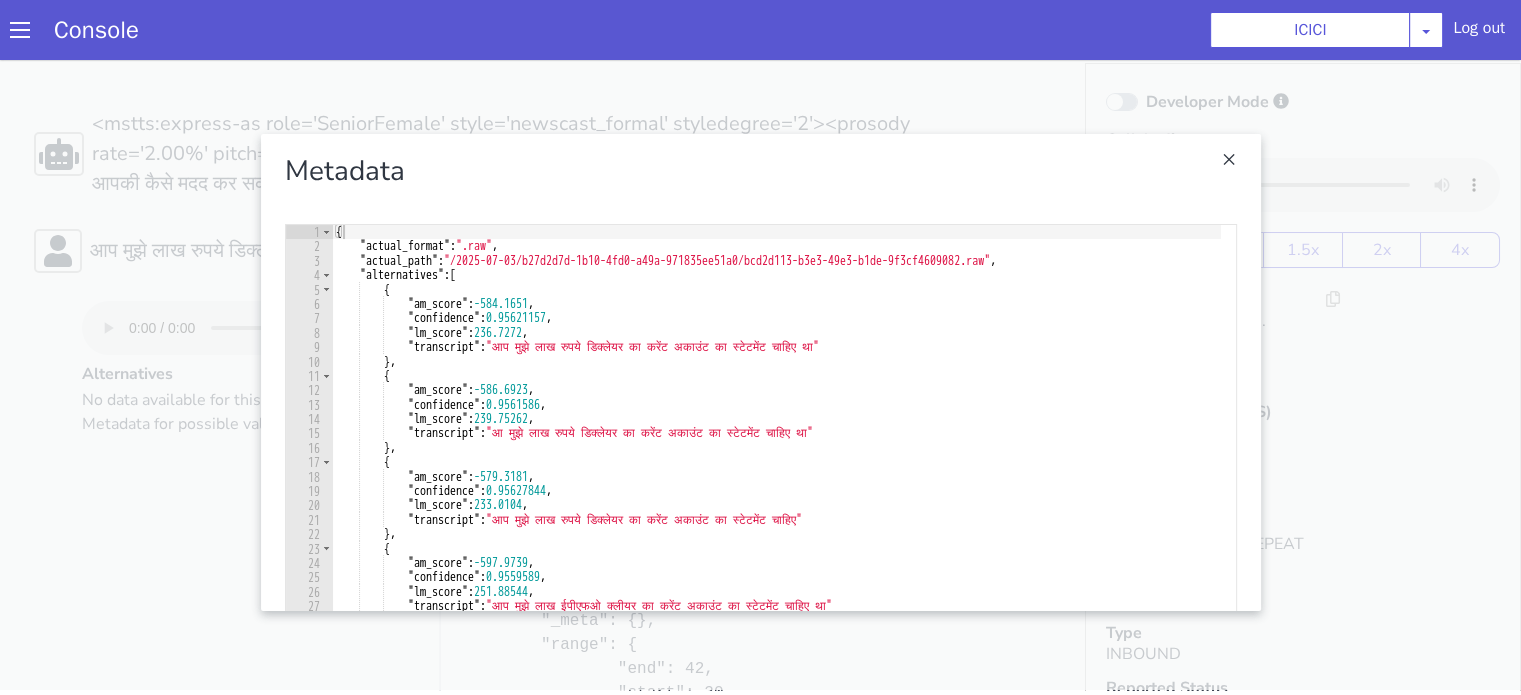 click at bounding box center (760, 372) 